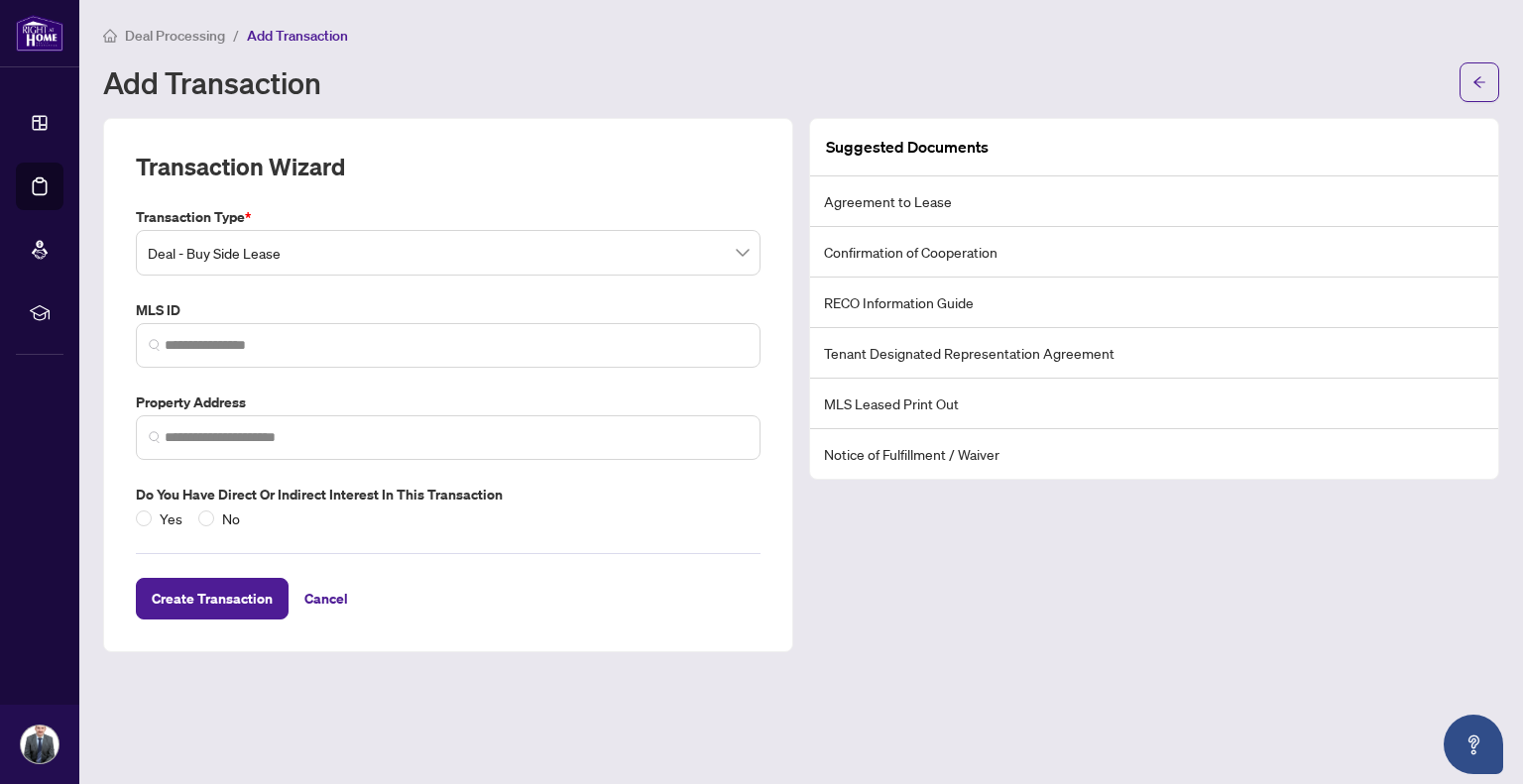 scroll, scrollTop: 0, scrollLeft: 0, axis: both 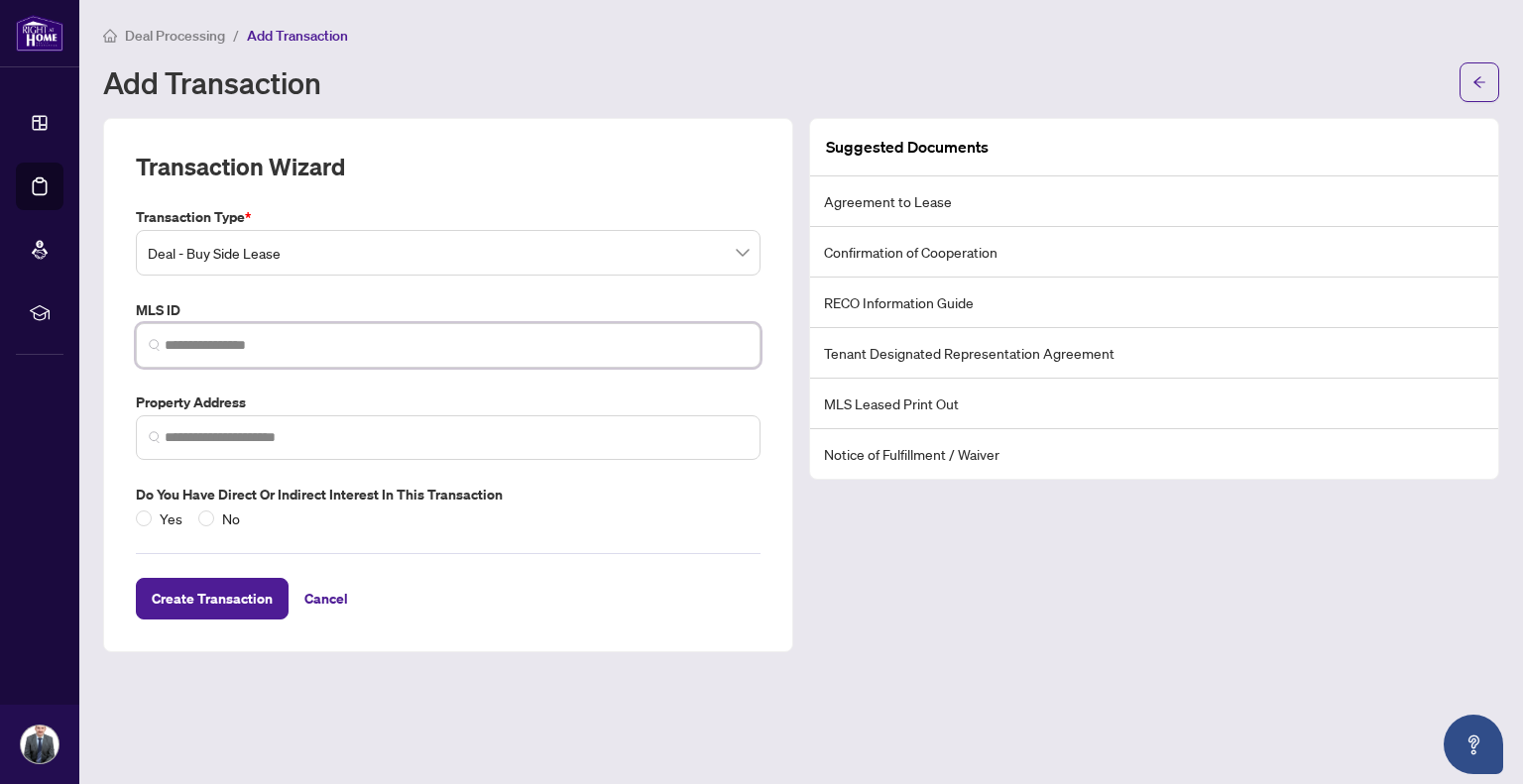 click at bounding box center (456, 345) 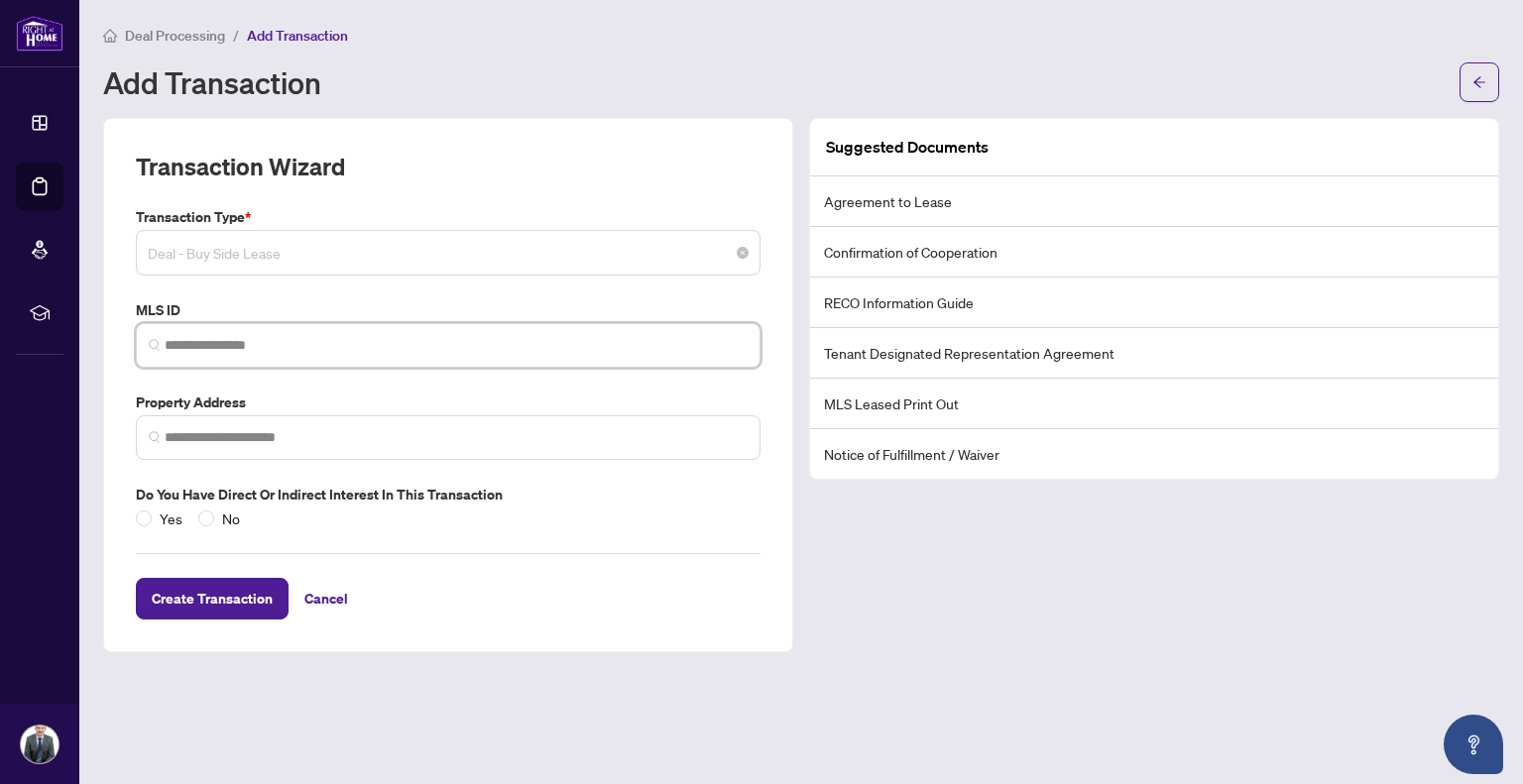 click on "Deal - Buy Side Lease" at bounding box center [448, 253] 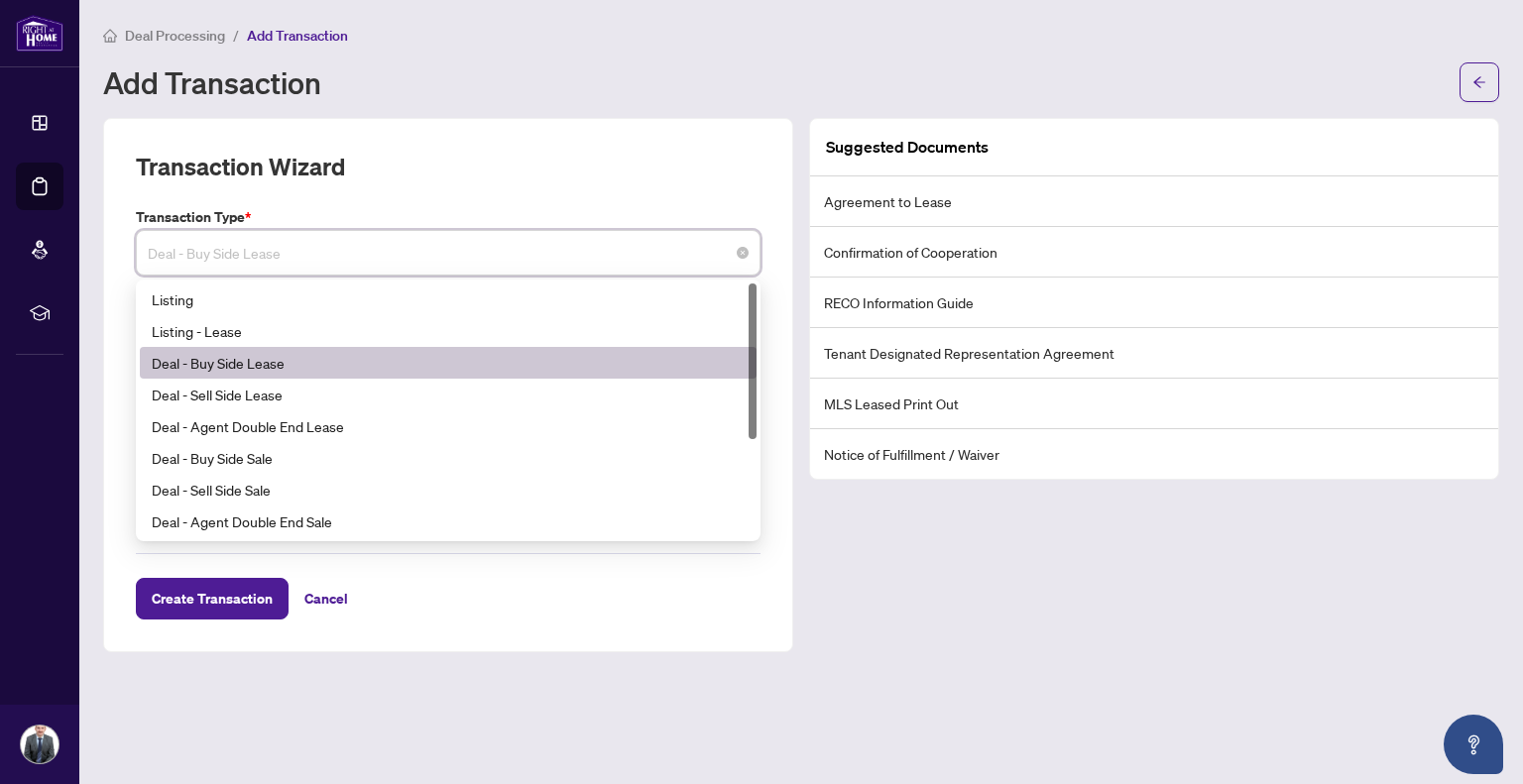 click on "Deal - Buy Side Lease" at bounding box center [448, 363] 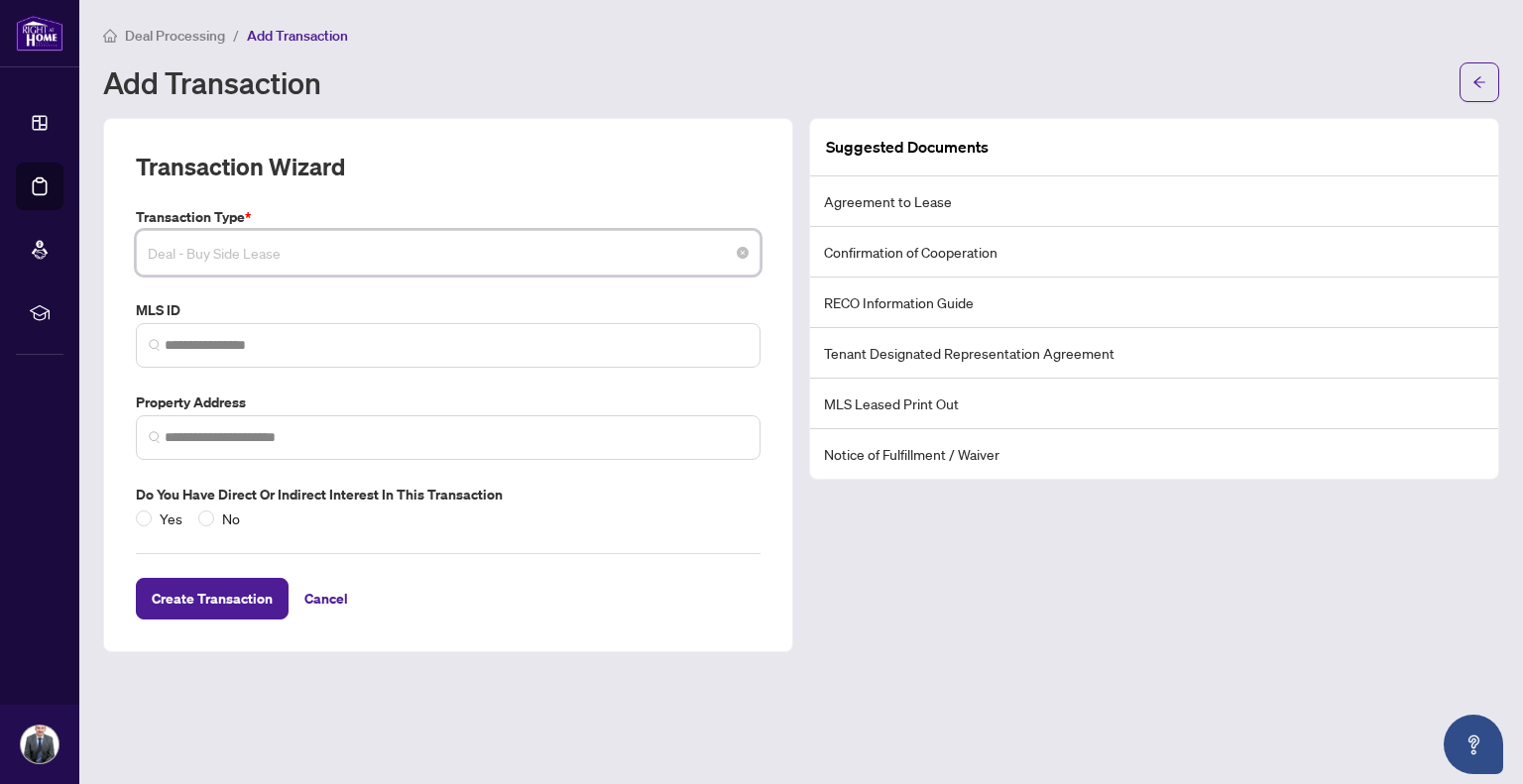 click on "Deal - Buy Side Lease" at bounding box center [448, 253] 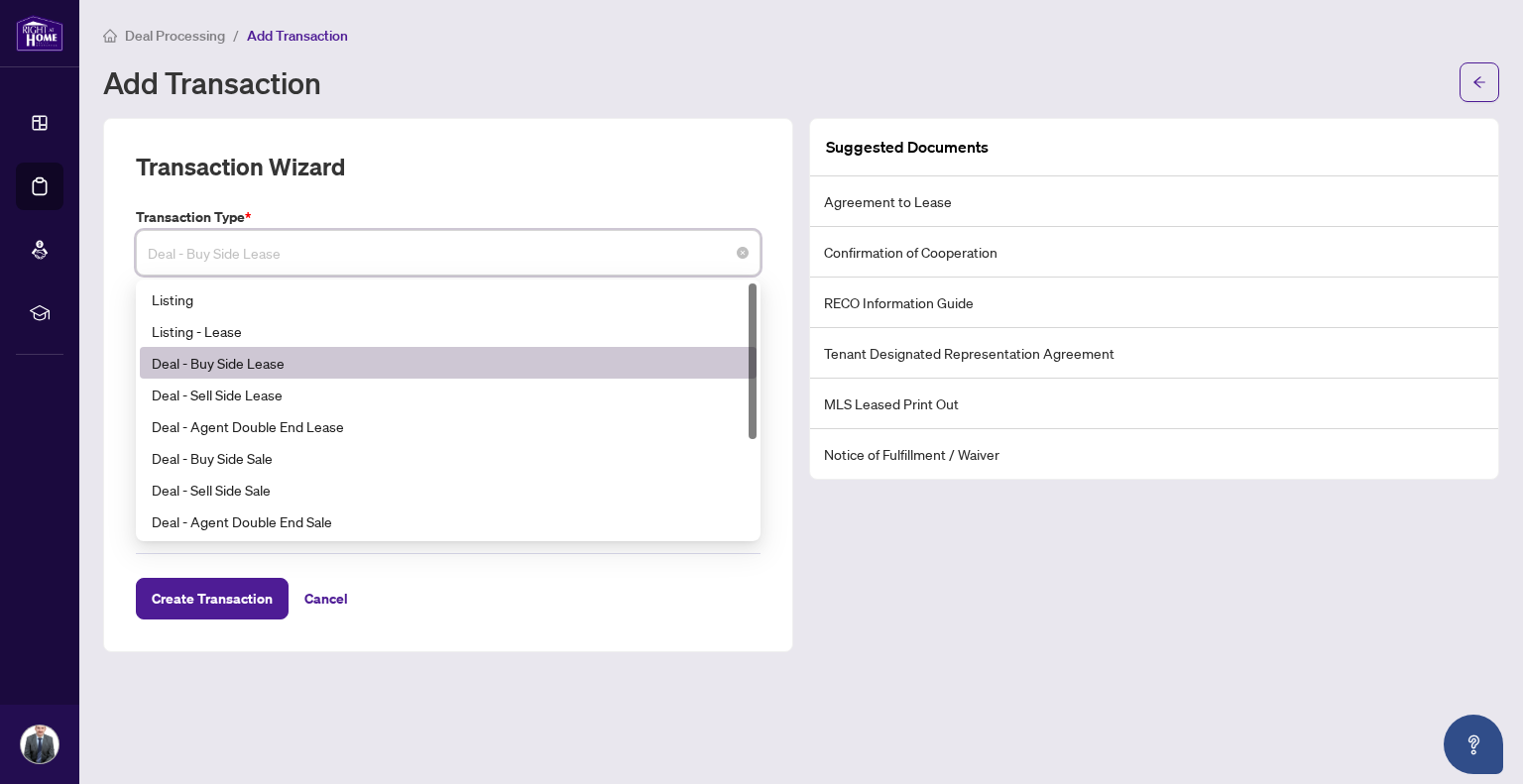 click on "Deal - Buy Side Lease" at bounding box center [448, 363] 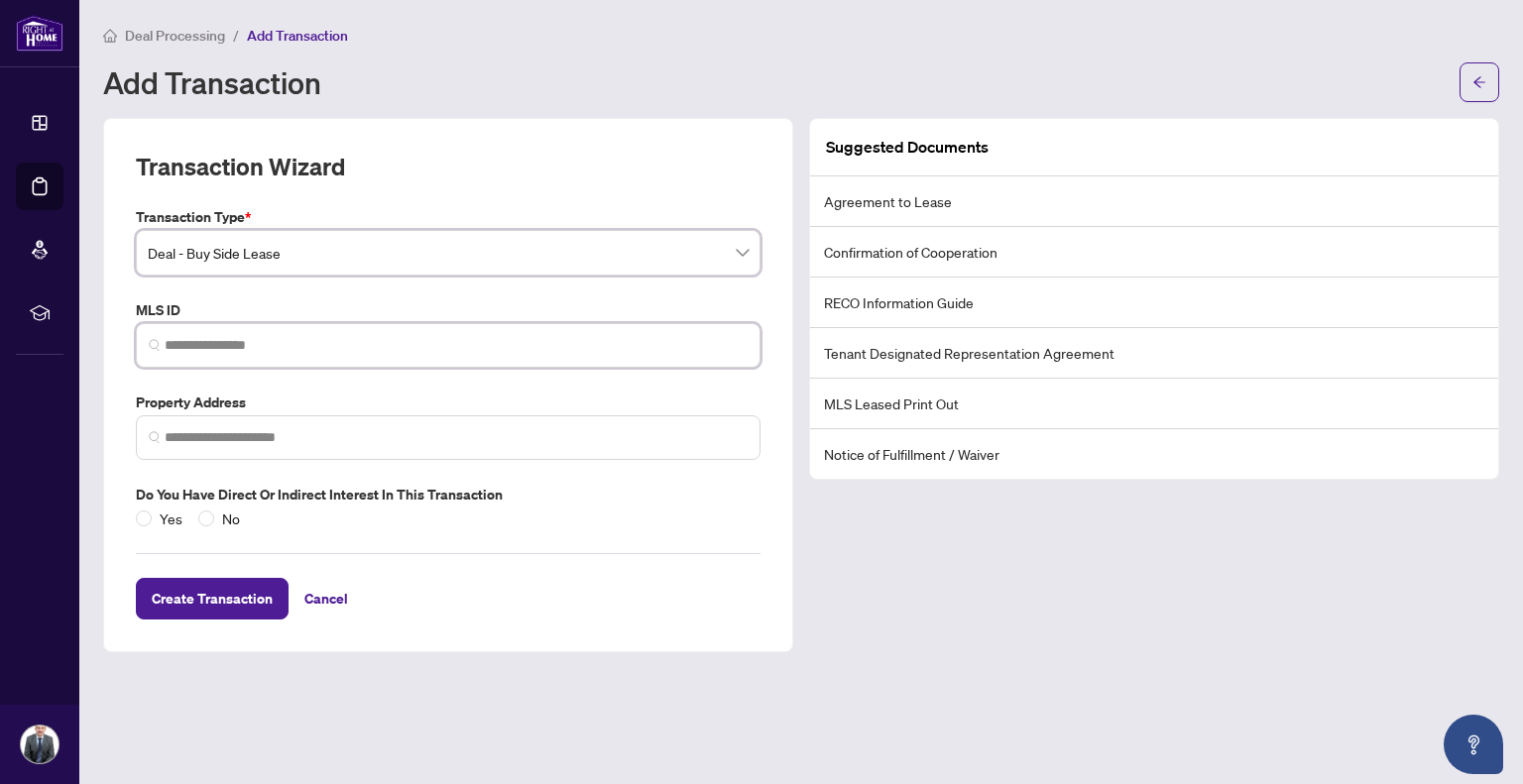 click at bounding box center [456, 345] 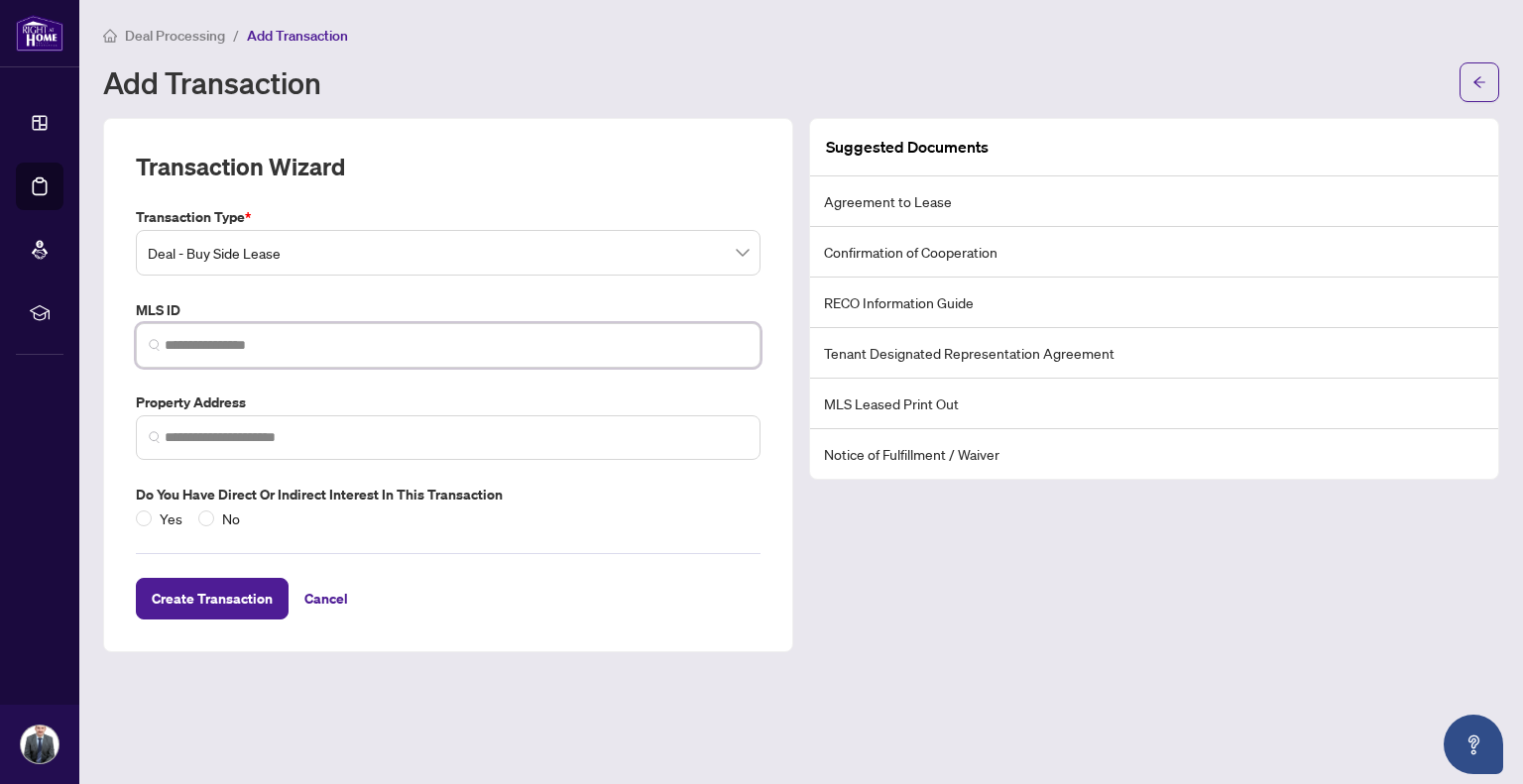 paste on "*********" 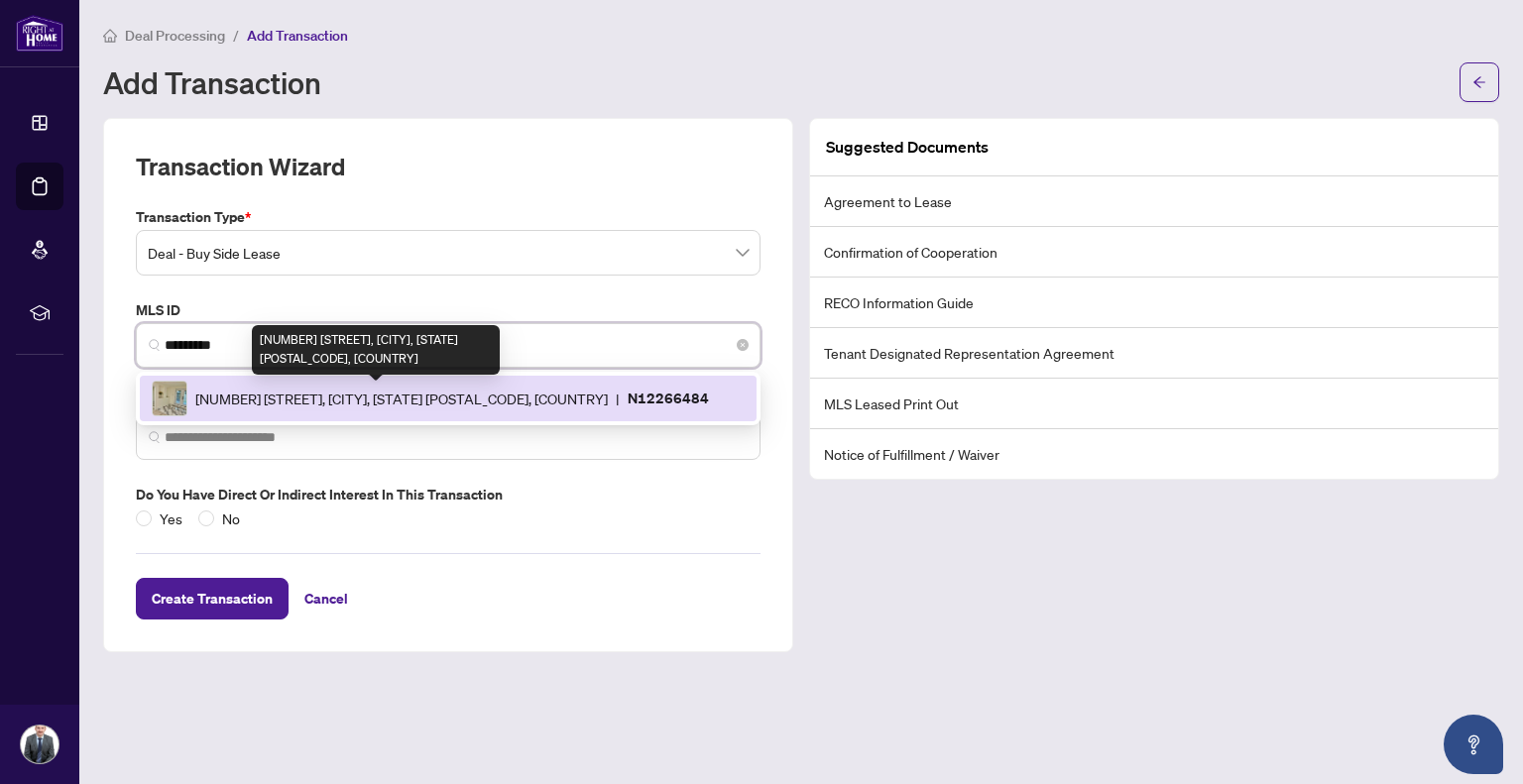 click on "[NUMBER] [STREET], [CITY], [STATE] [POSTAL_CODE], [COUNTRY]" at bounding box center [402, 398] 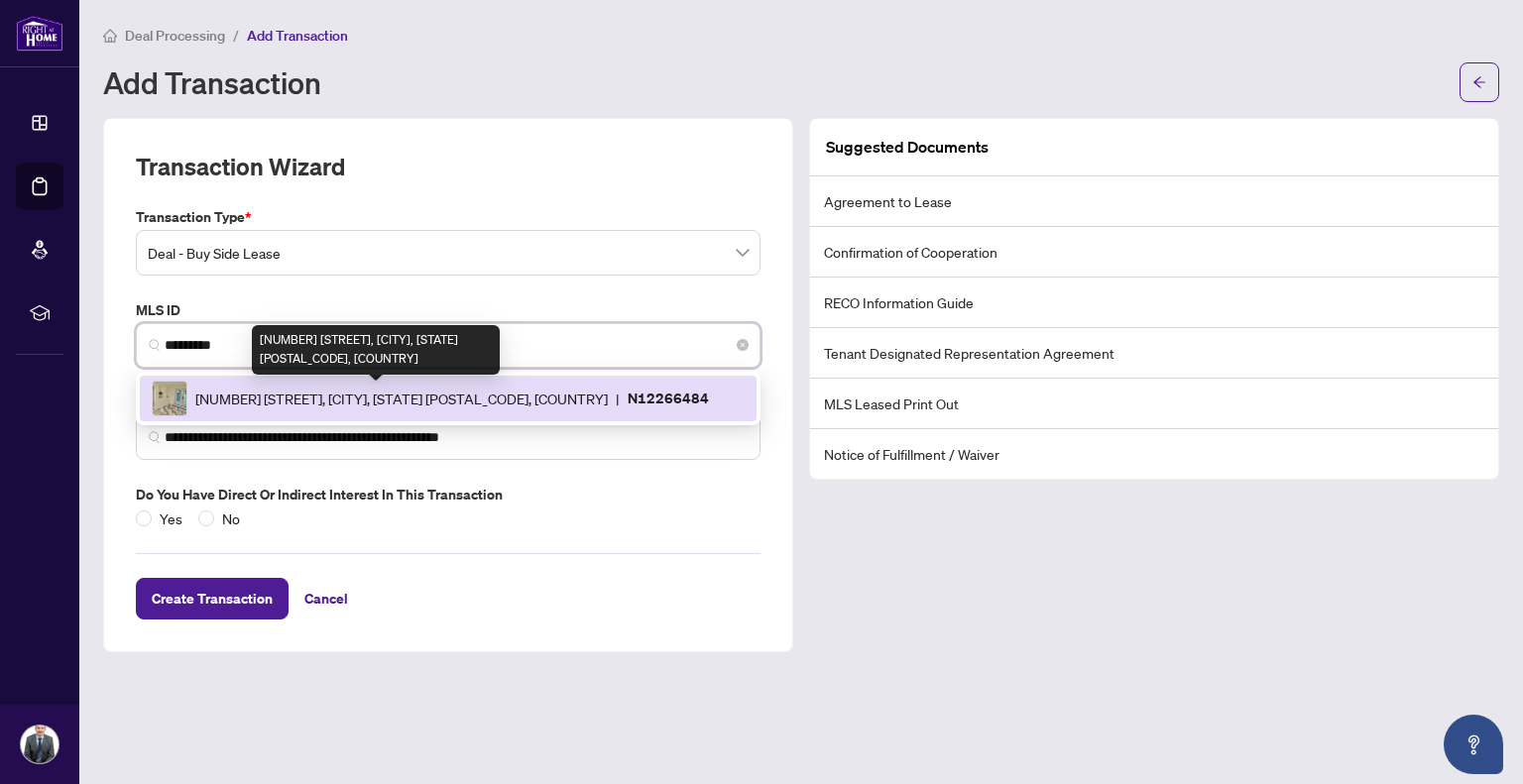 type on "**********" 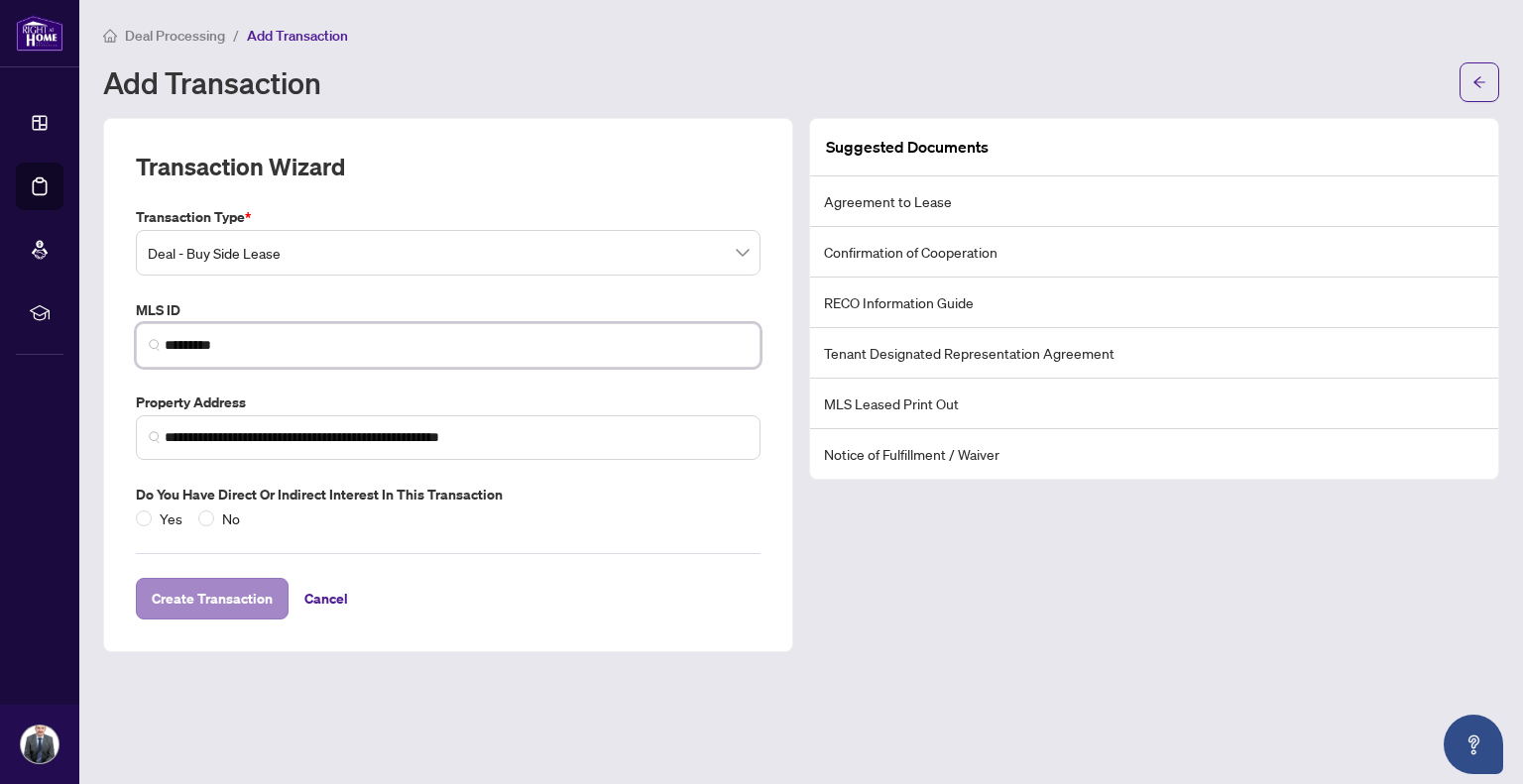 type on "*********" 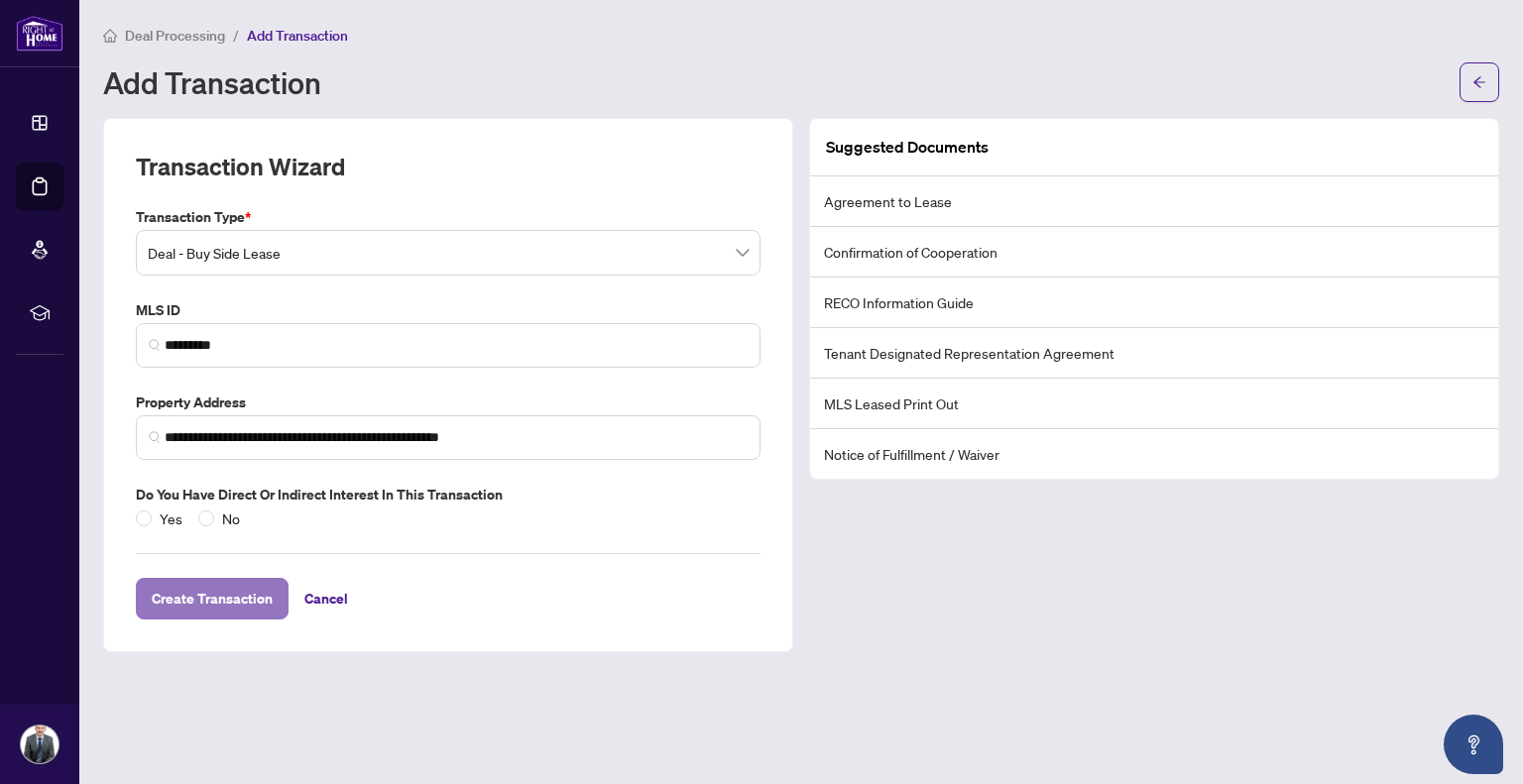 click on "Create Transaction" at bounding box center (212, 599) 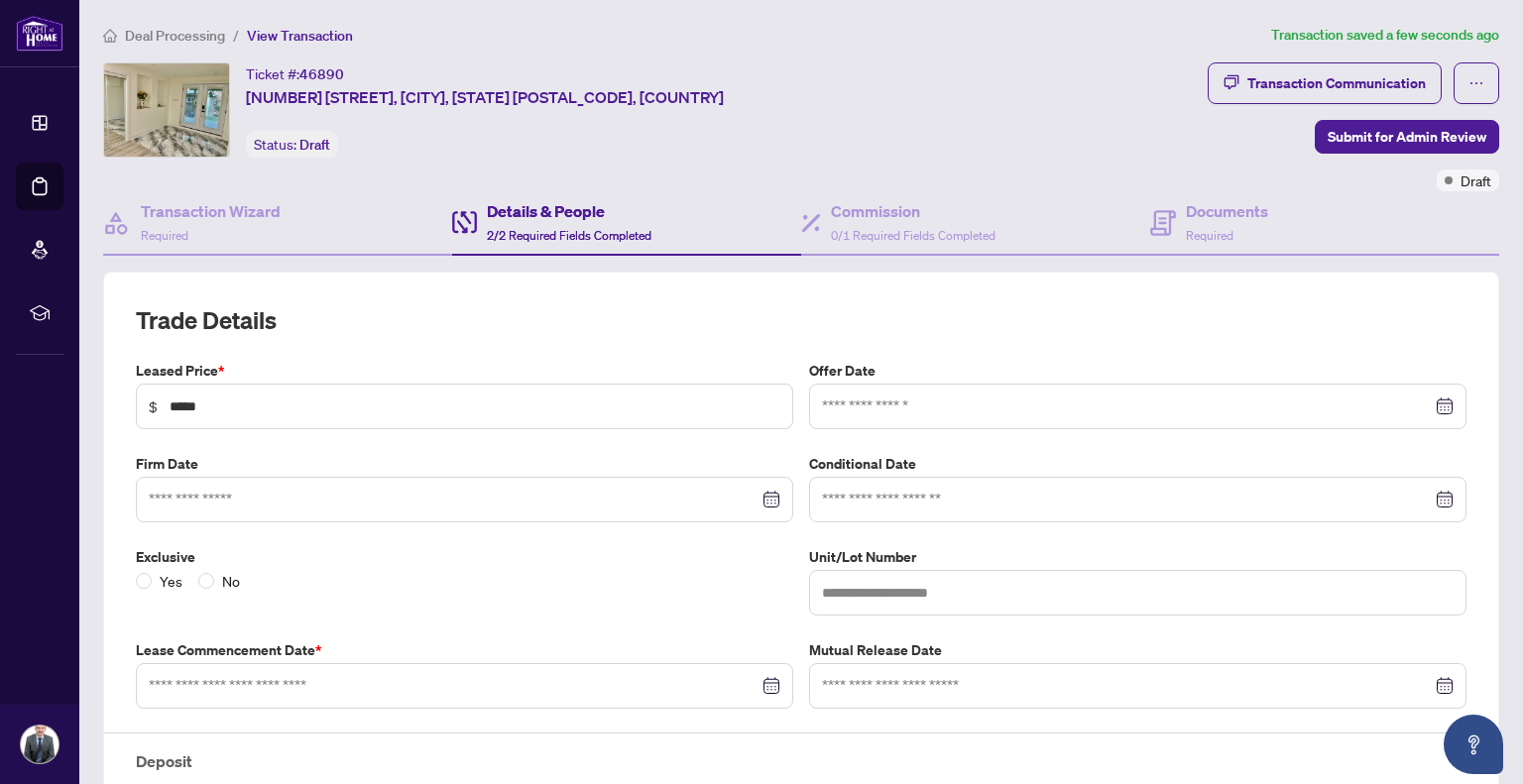 type on "**********" 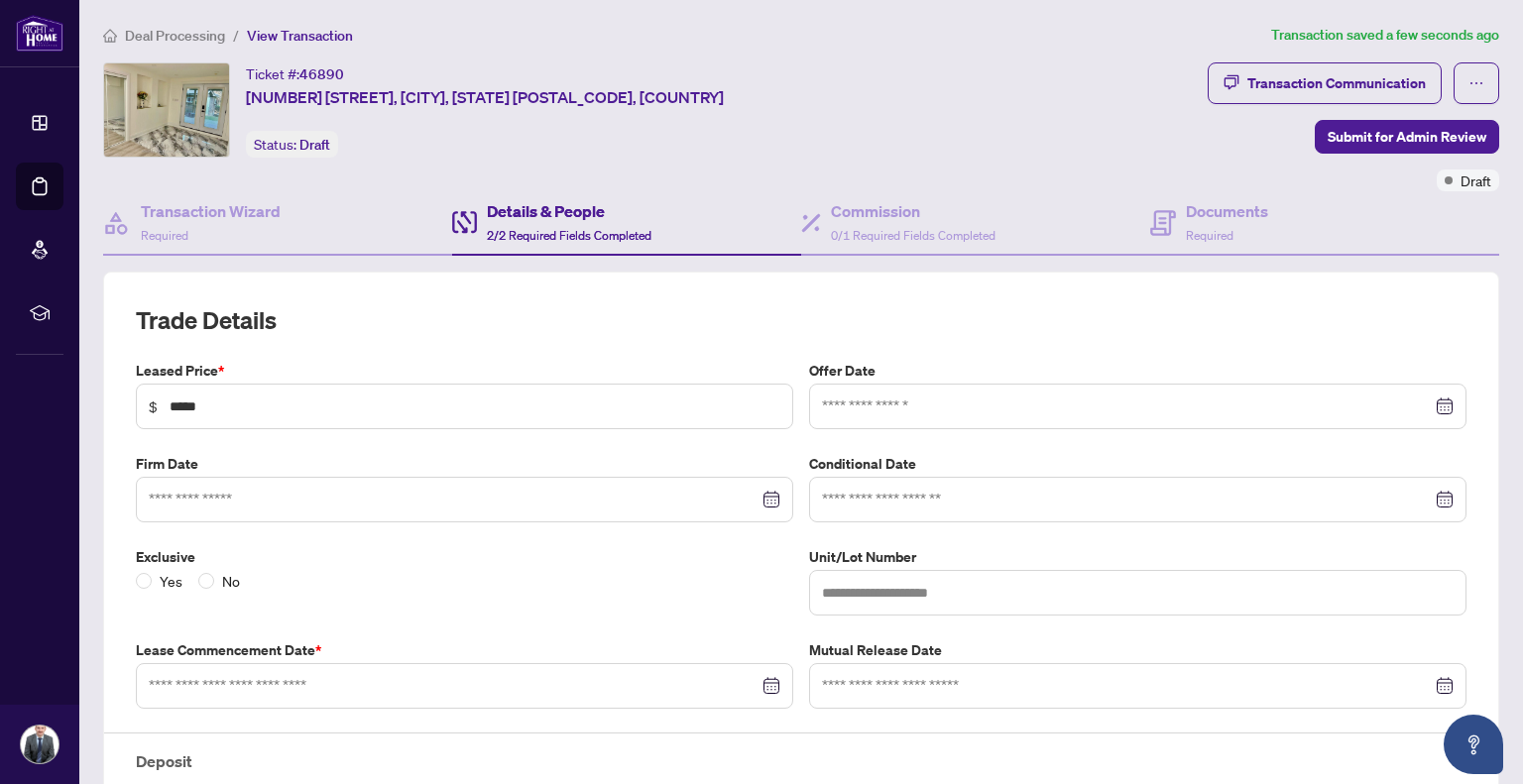 type on "**********" 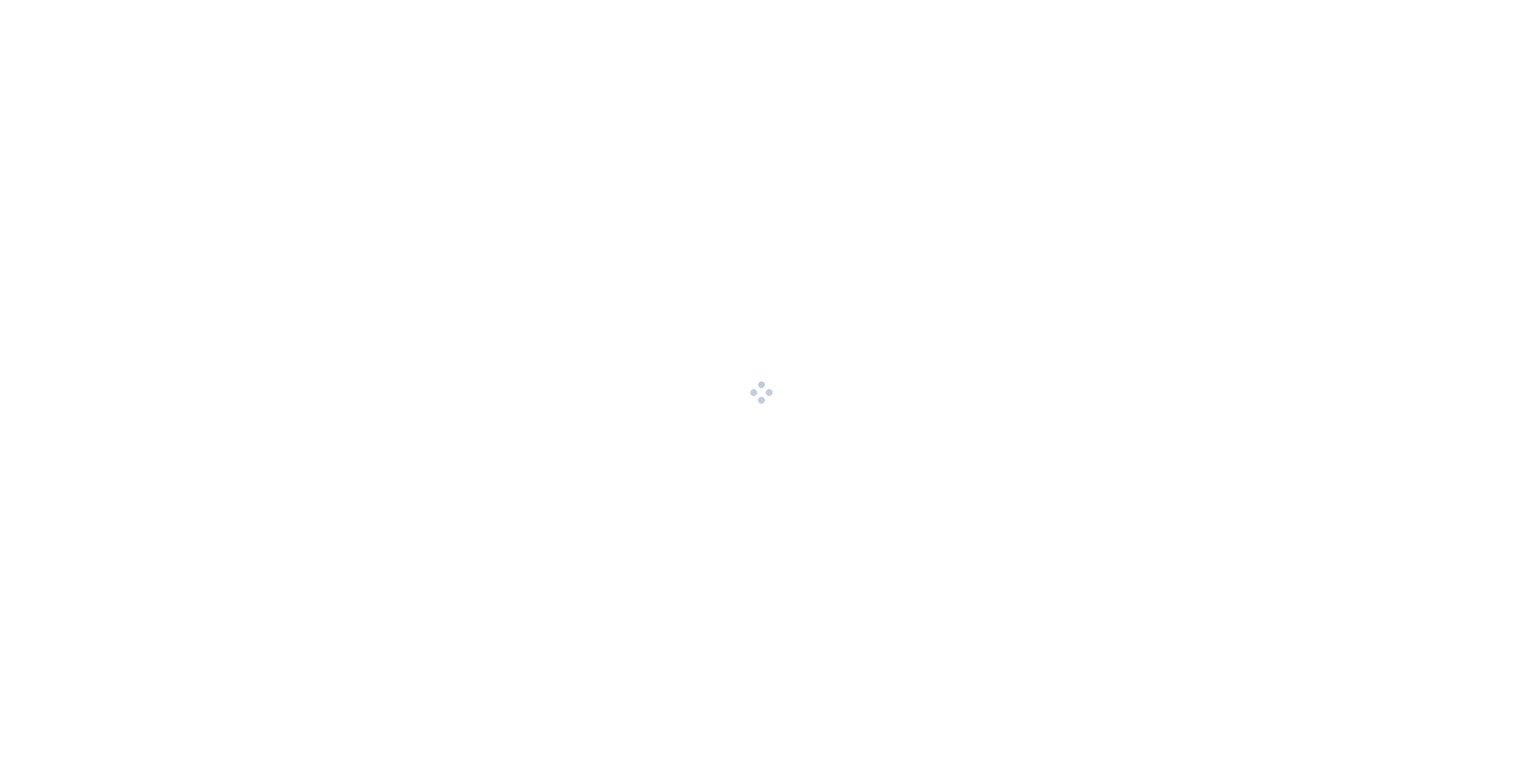 scroll, scrollTop: 0, scrollLeft: 0, axis: both 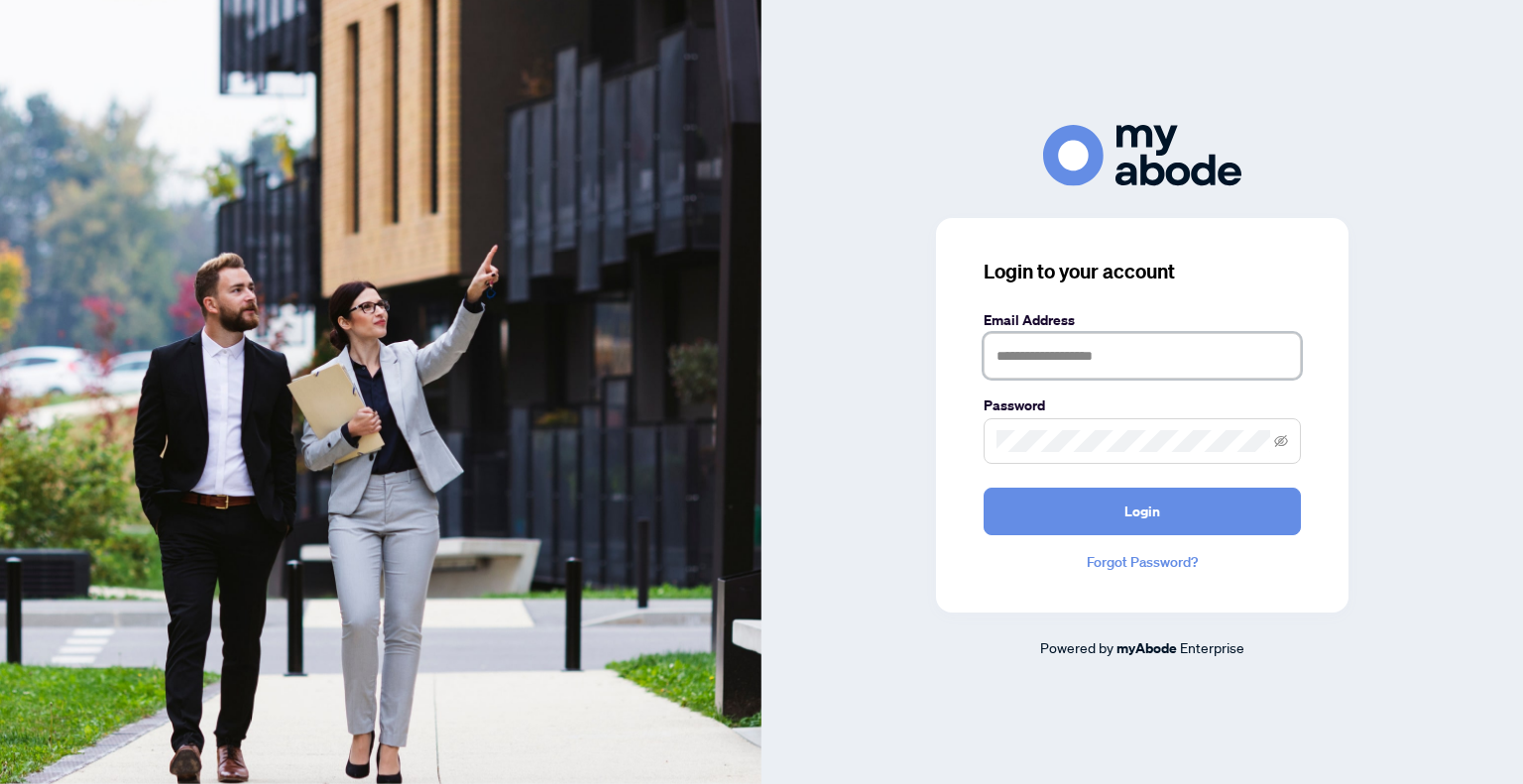 click at bounding box center (1142, 356) 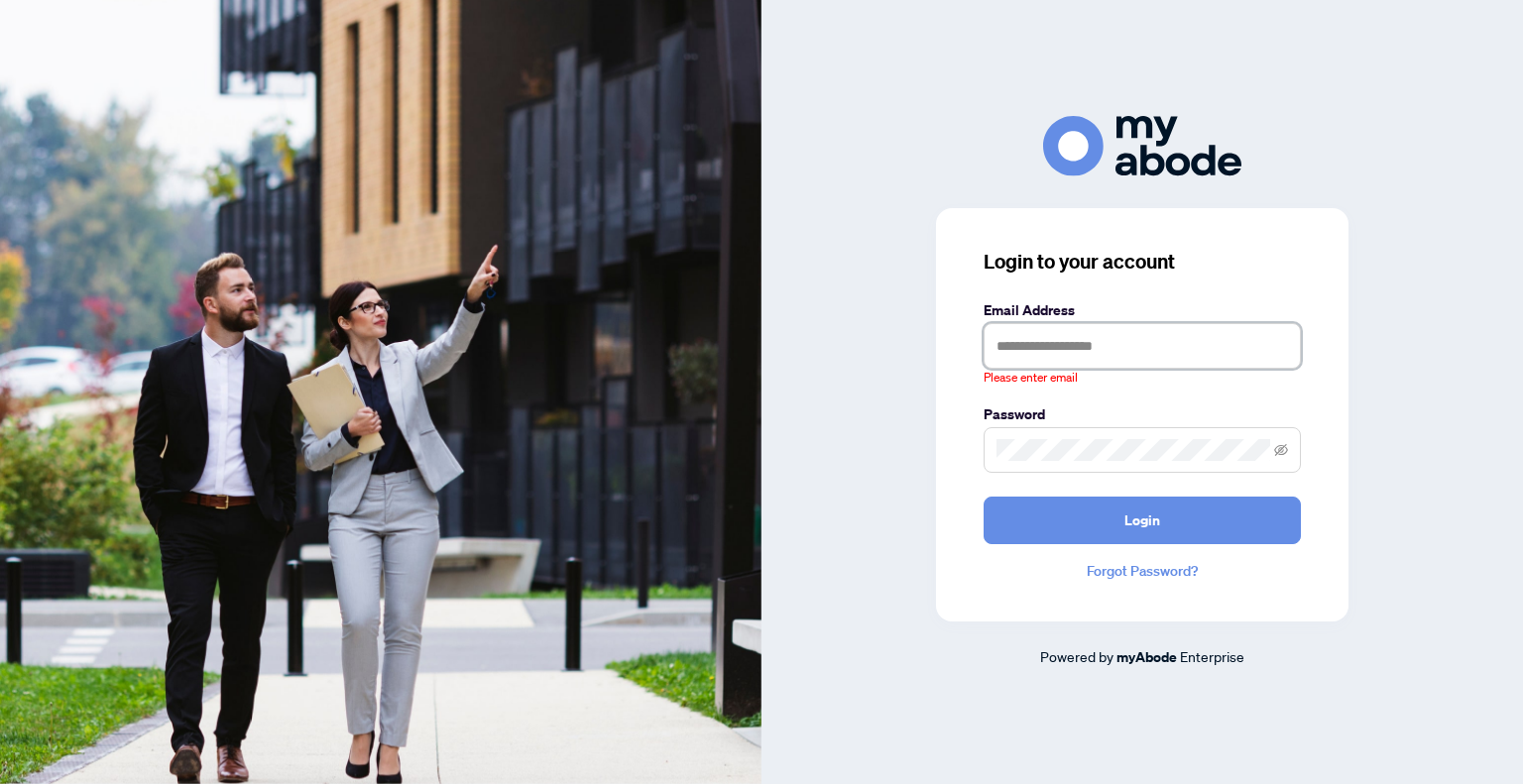 type on "**********" 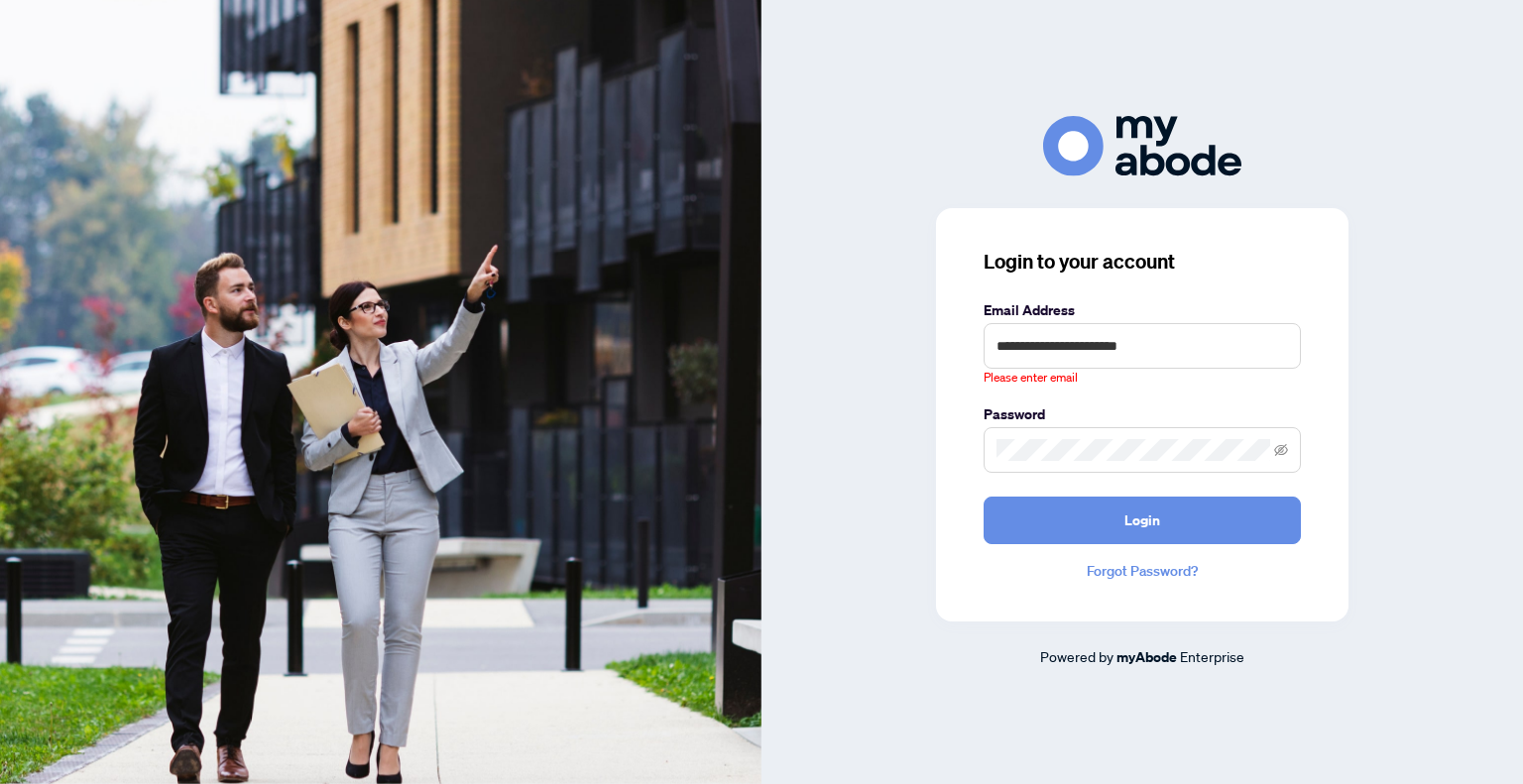 click on "Login" at bounding box center [1142, 520] 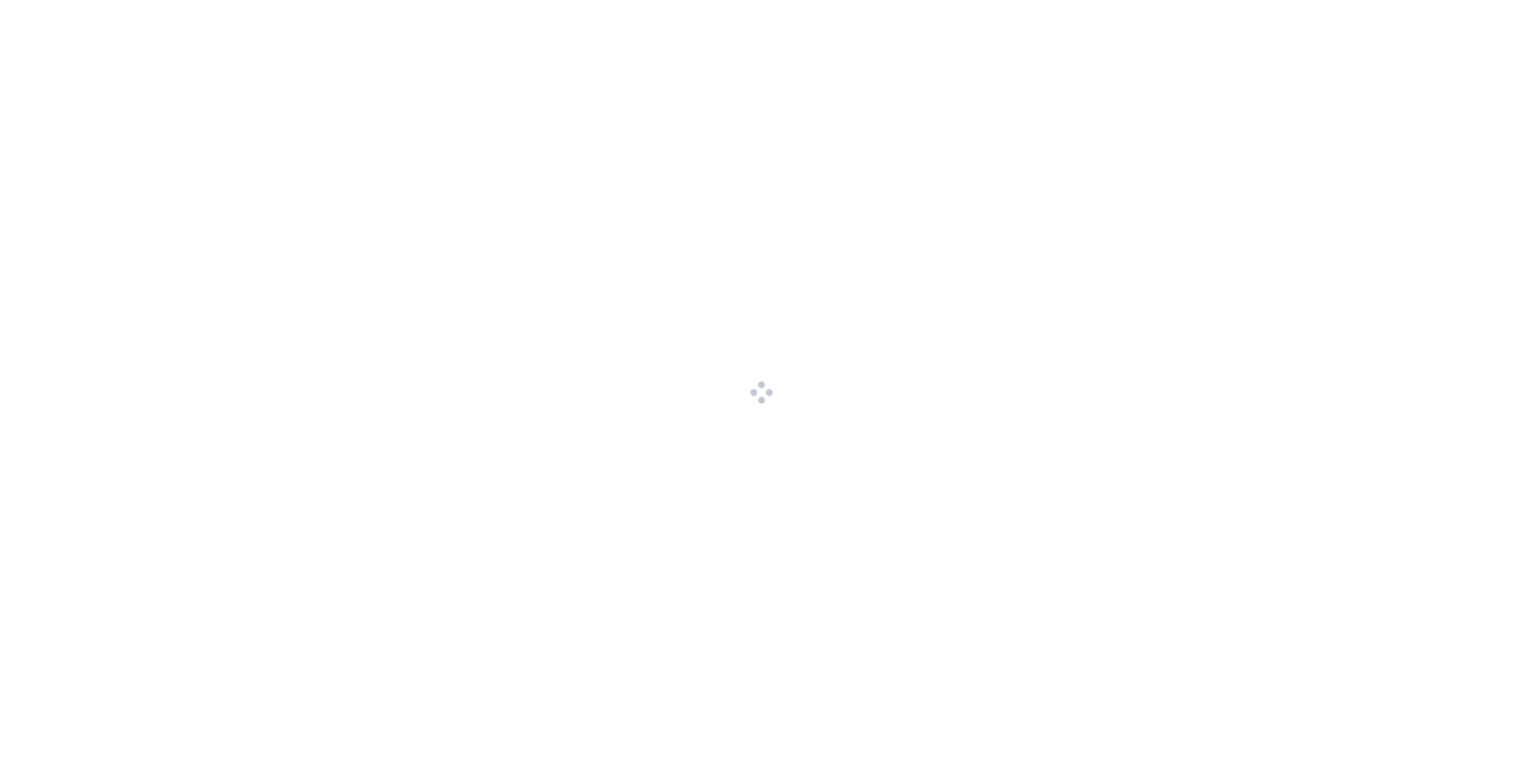 scroll, scrollTop: 0, scrollLeft: 0, axis: both 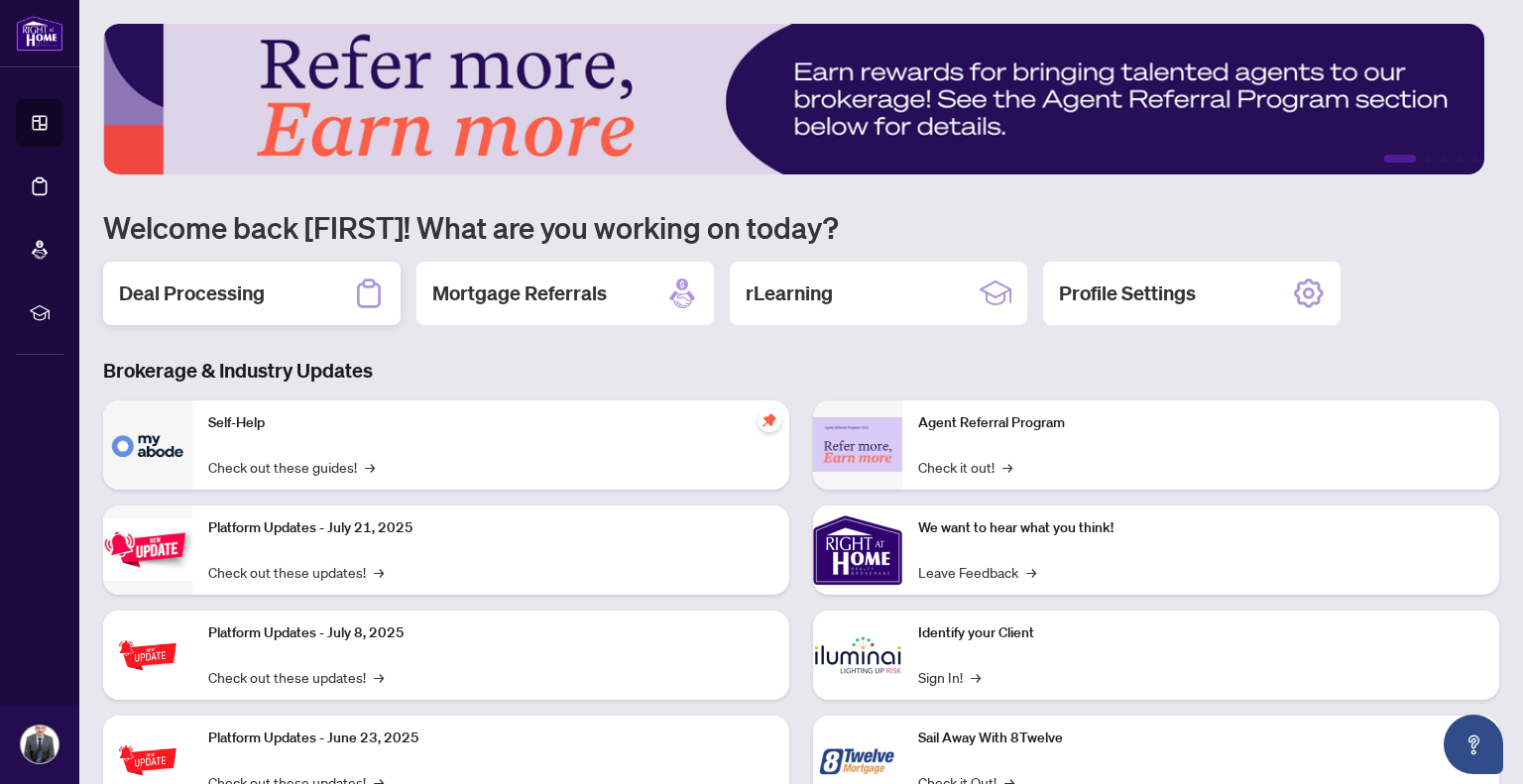 click on "Deal Processing" at bounding box center (191, 293) 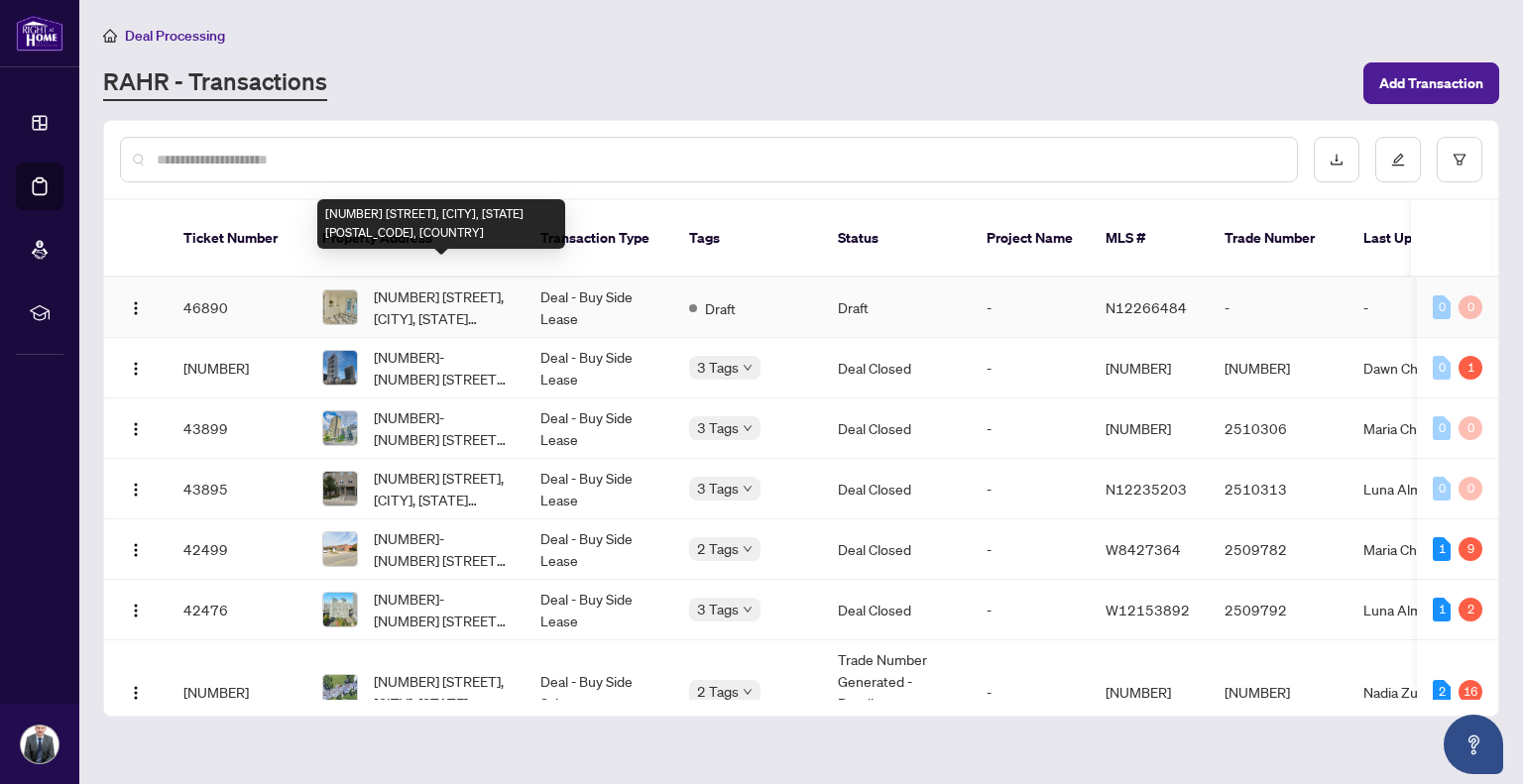 click on "[NUMBER] [STREET], [CITY], [STATE] [POSTAL_CODE], [COUNTRY]" at bounding box center [441, 307] 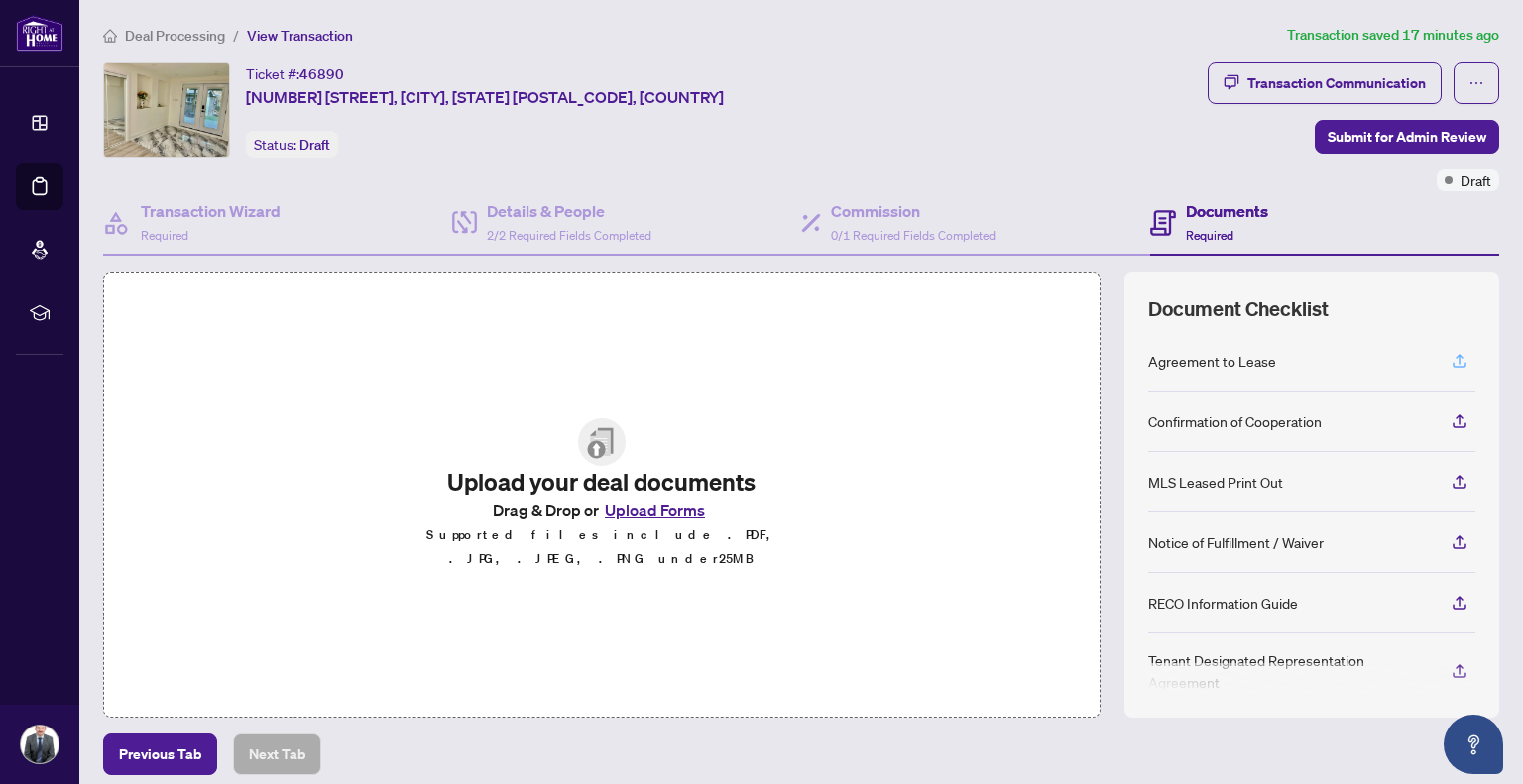 click at bounding box center [1460, 361] 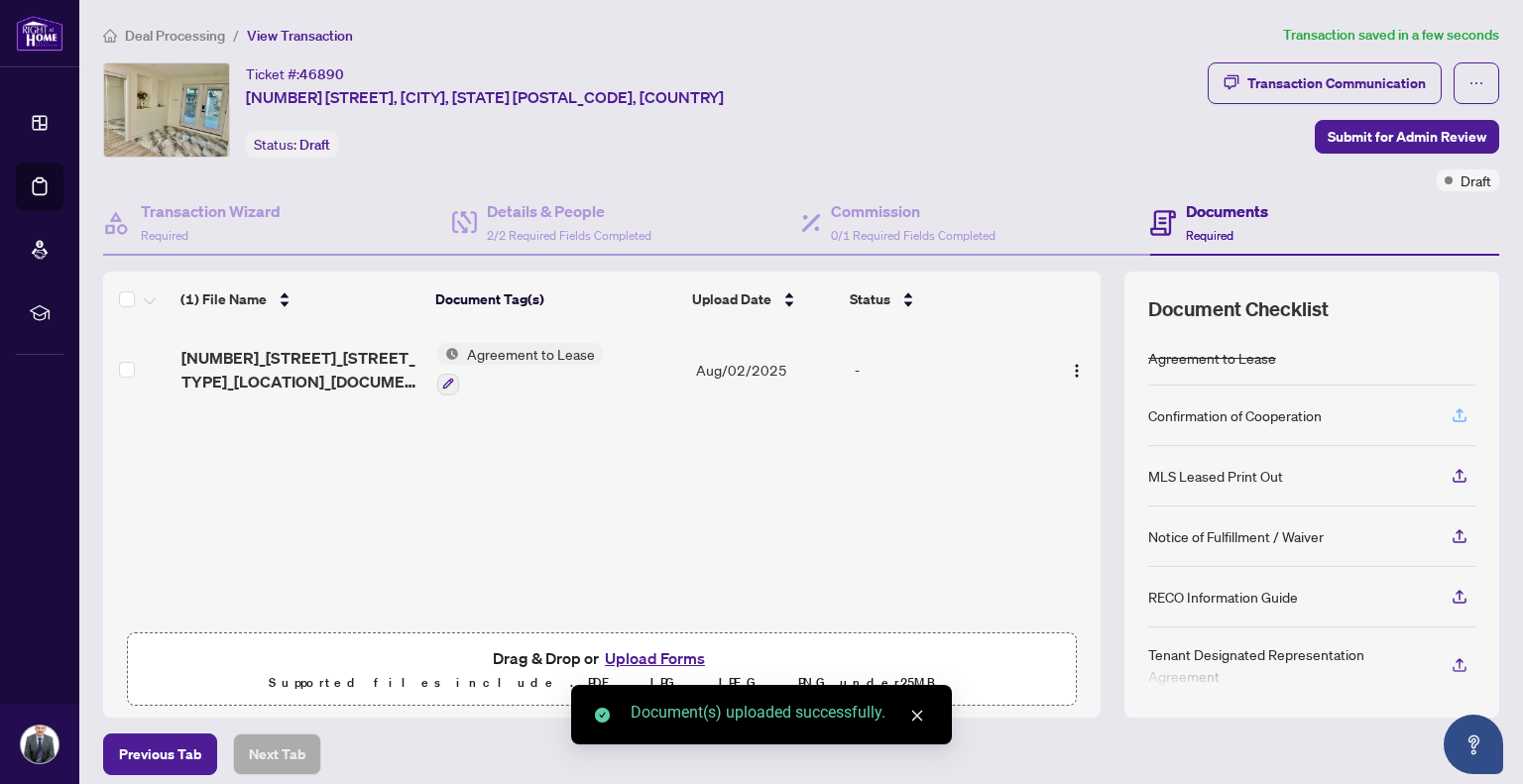 click 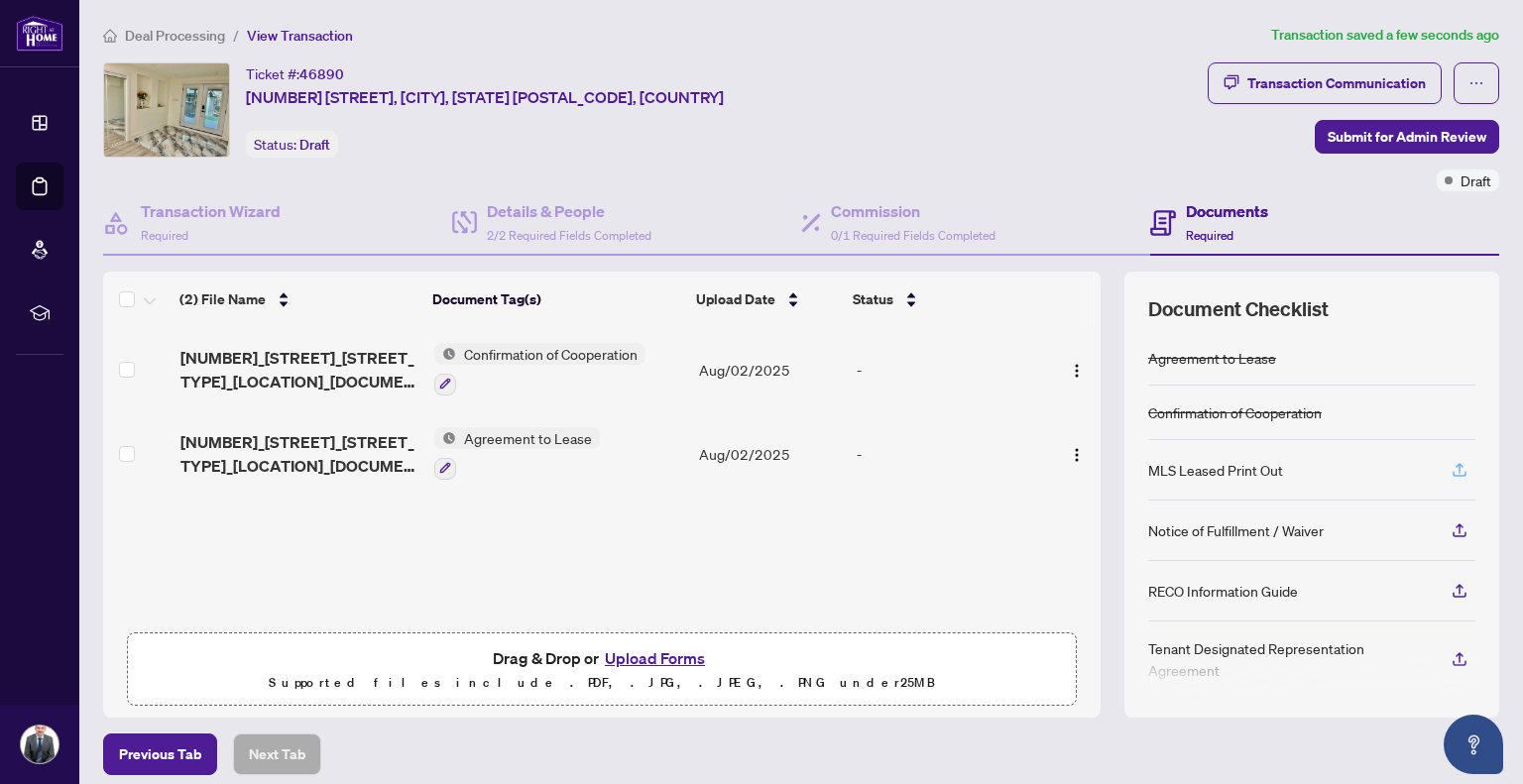 click 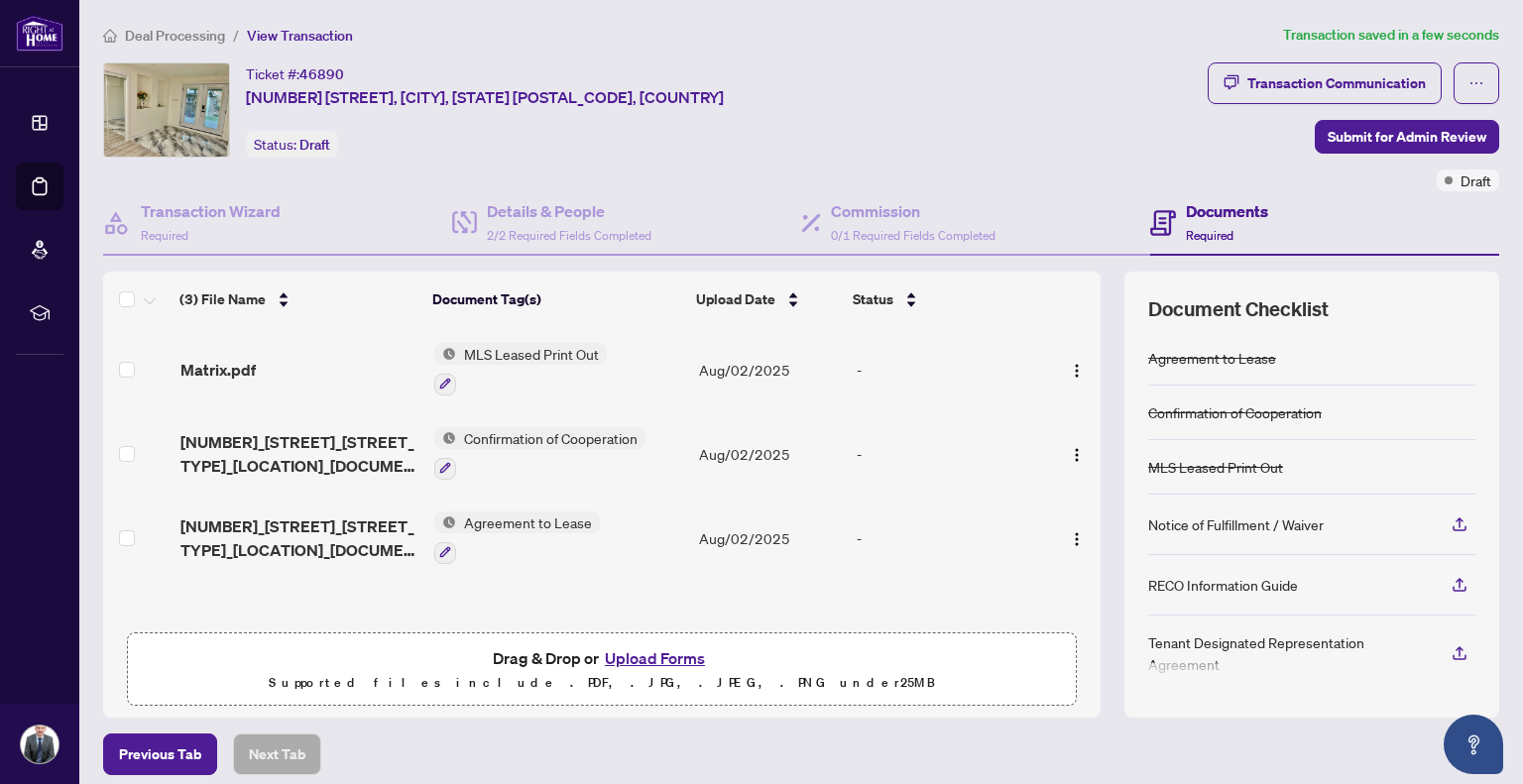 scroll, scrollTop: 0, scrollLeft: 0, axis: both 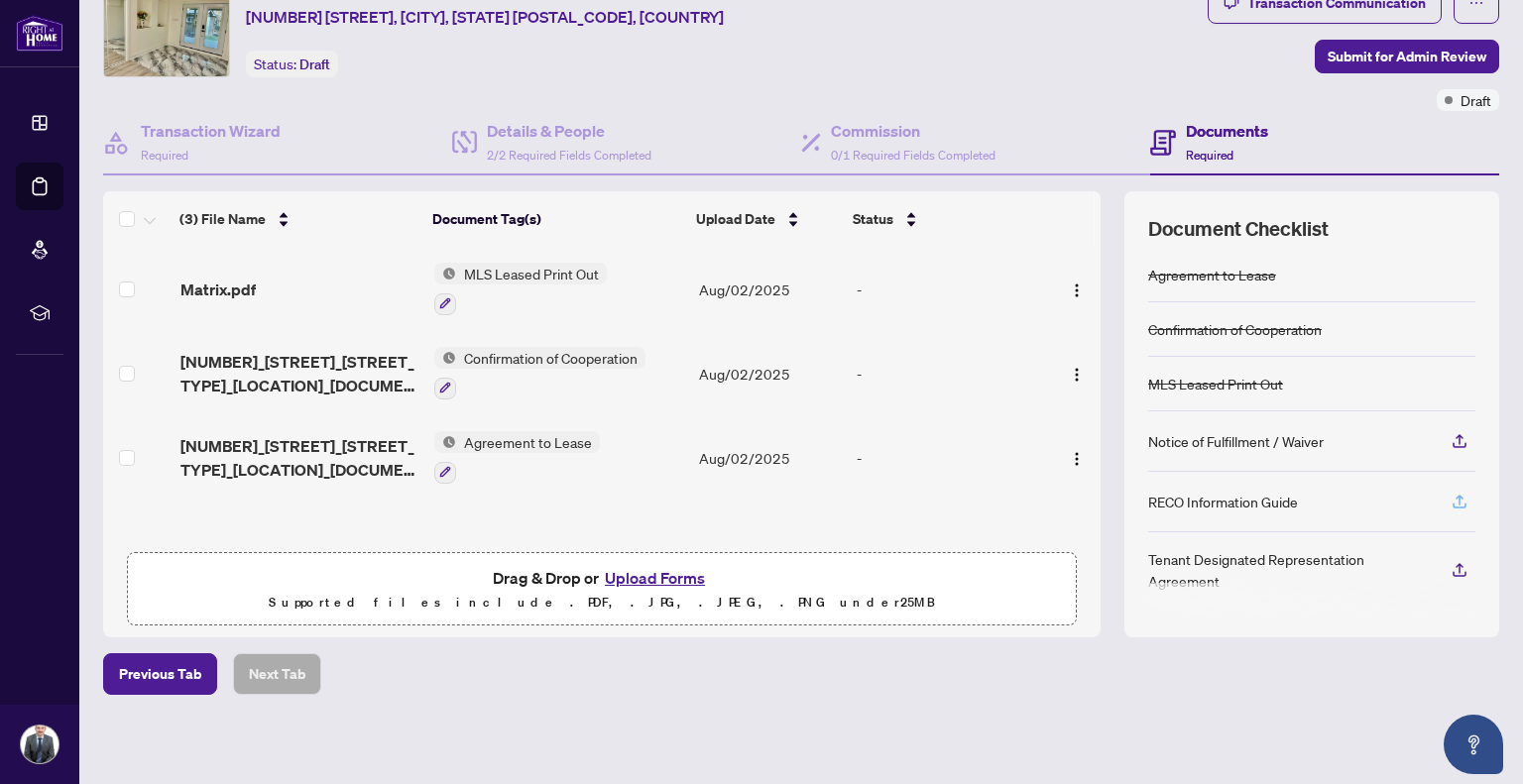 click at bounding box center [1460, 502] 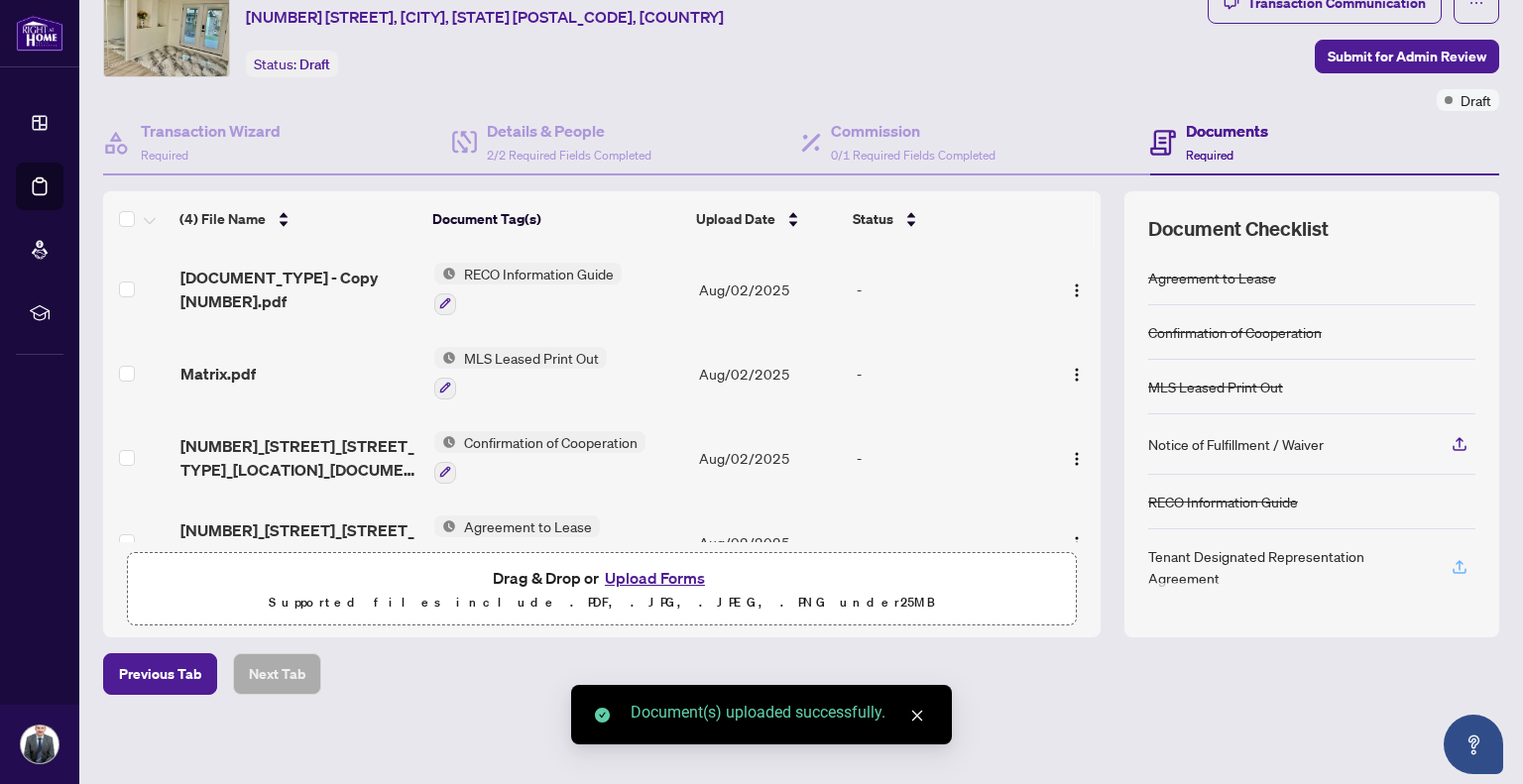 click at bounding box center (1460, 567) 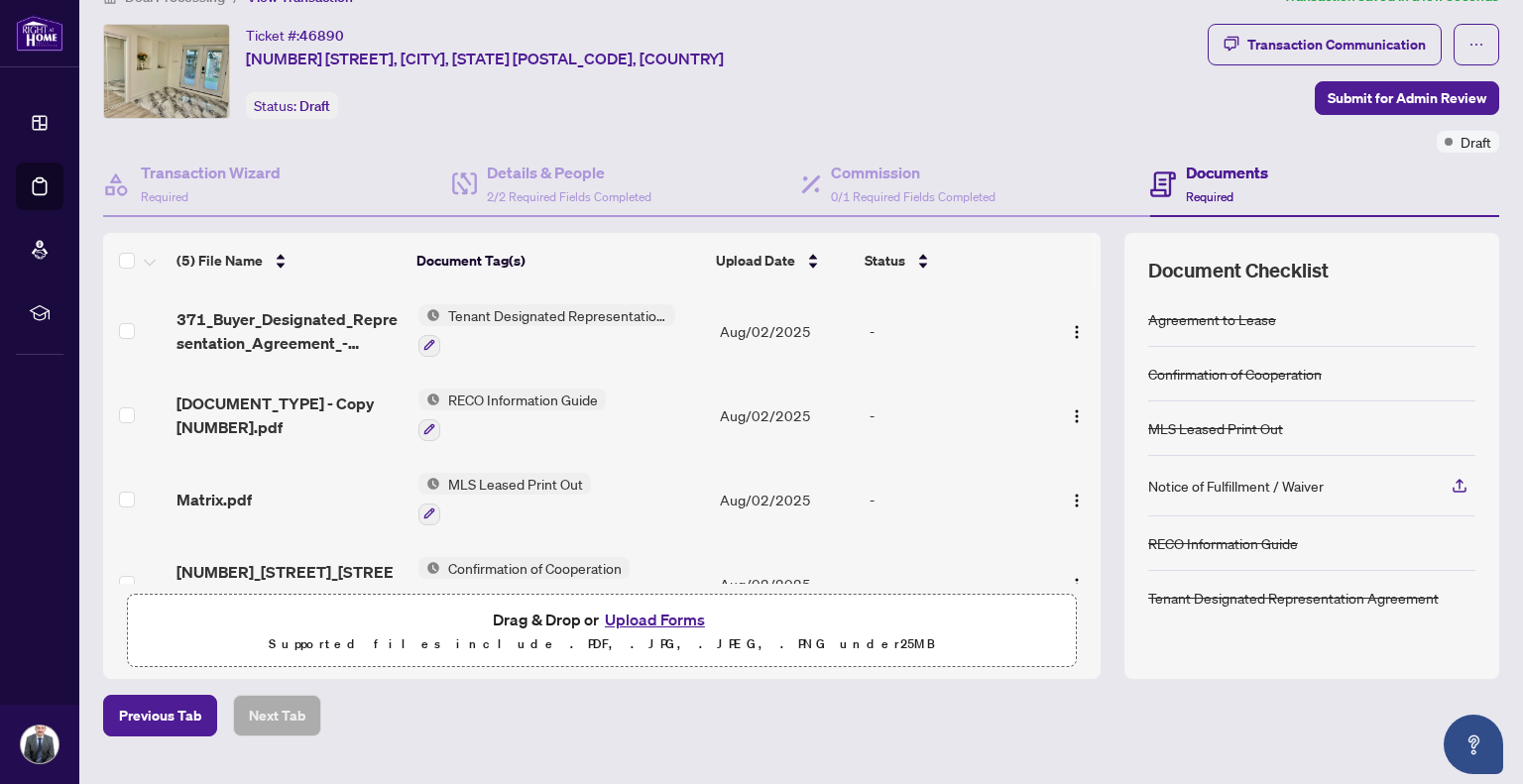 scroll, scrollTop: 0, scrollLeft: 0, axis: both 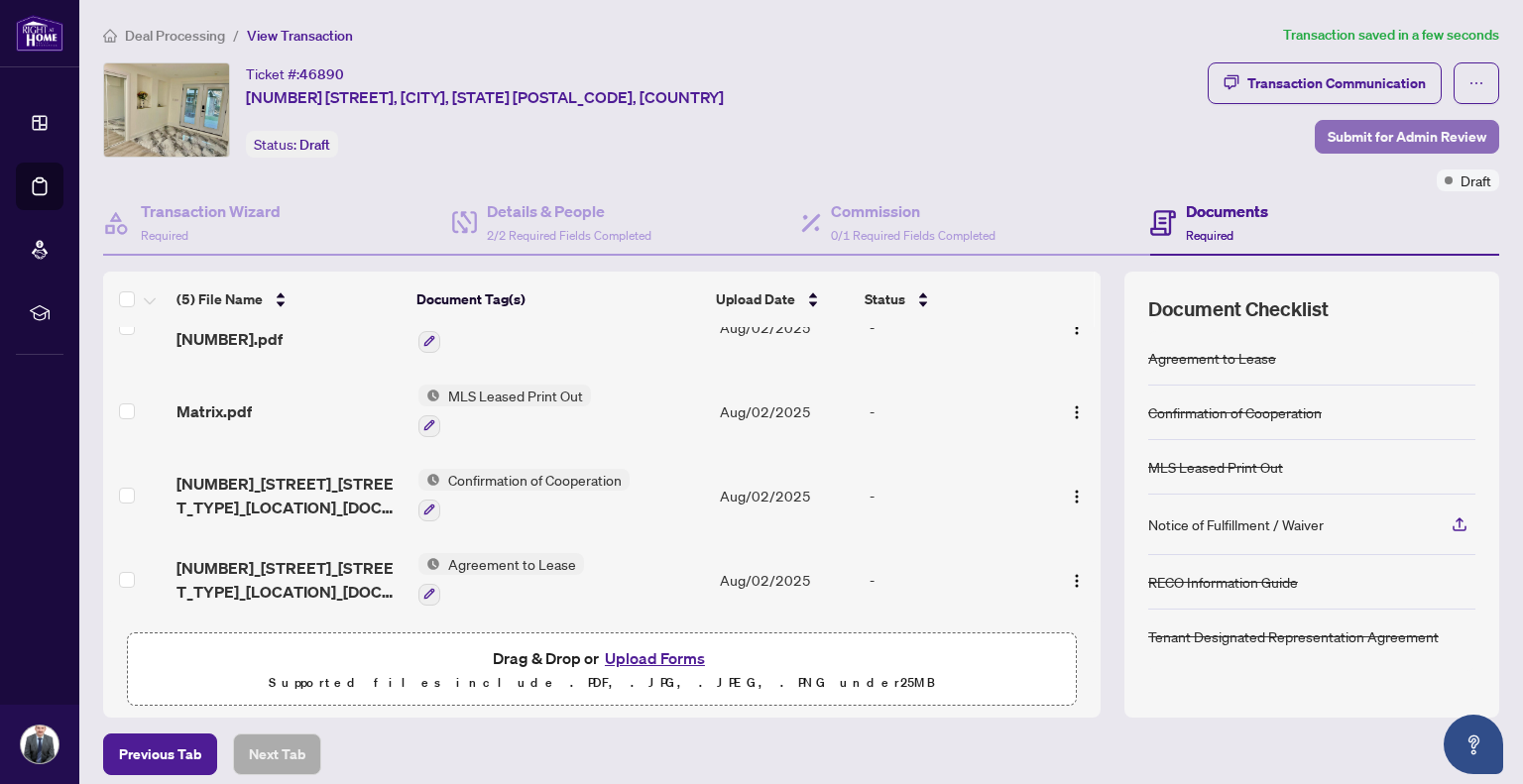 click on "Submit for Admin Review" at bounding box center (1407, 137) 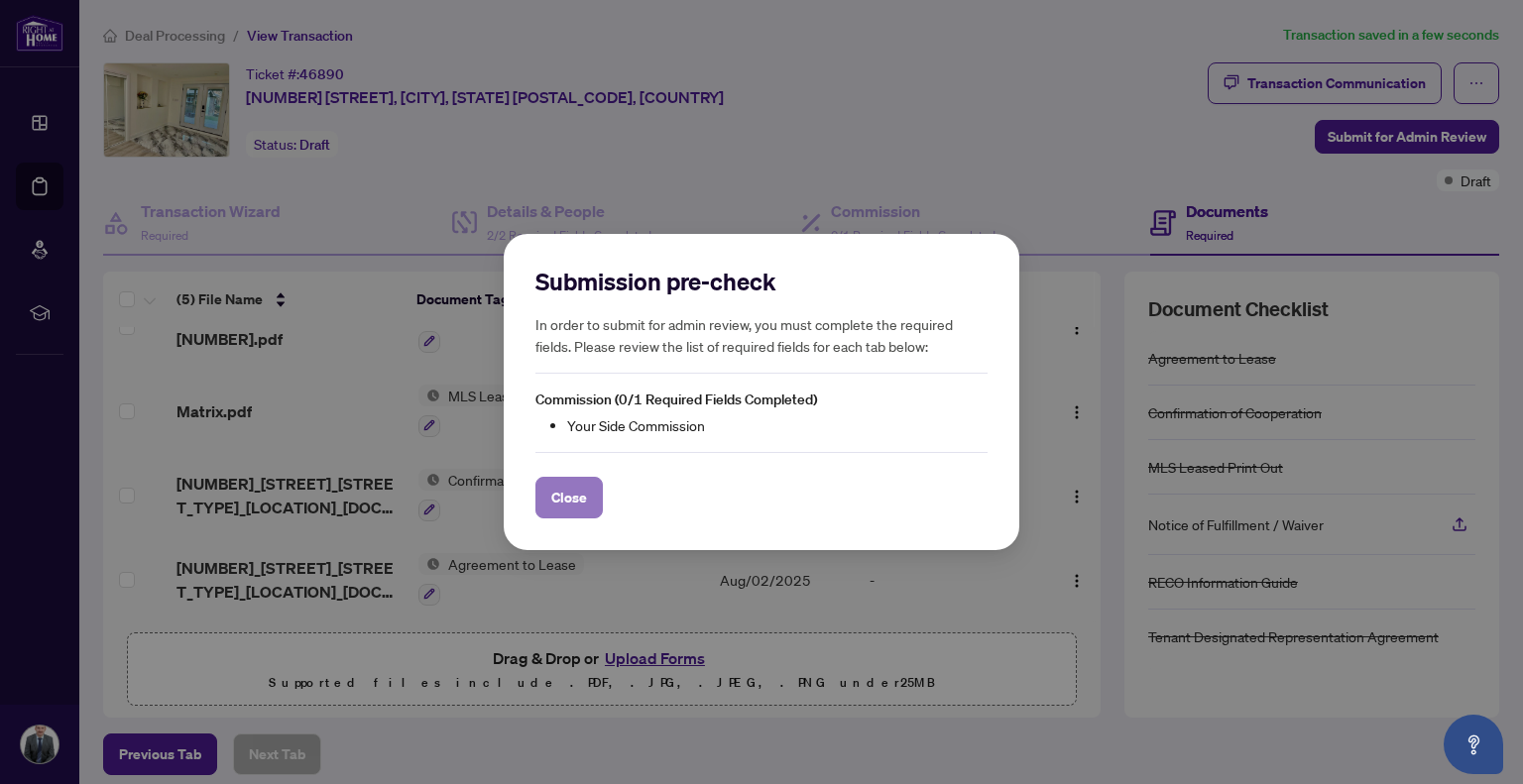 click on "Close" at bounding box center [569, 498] 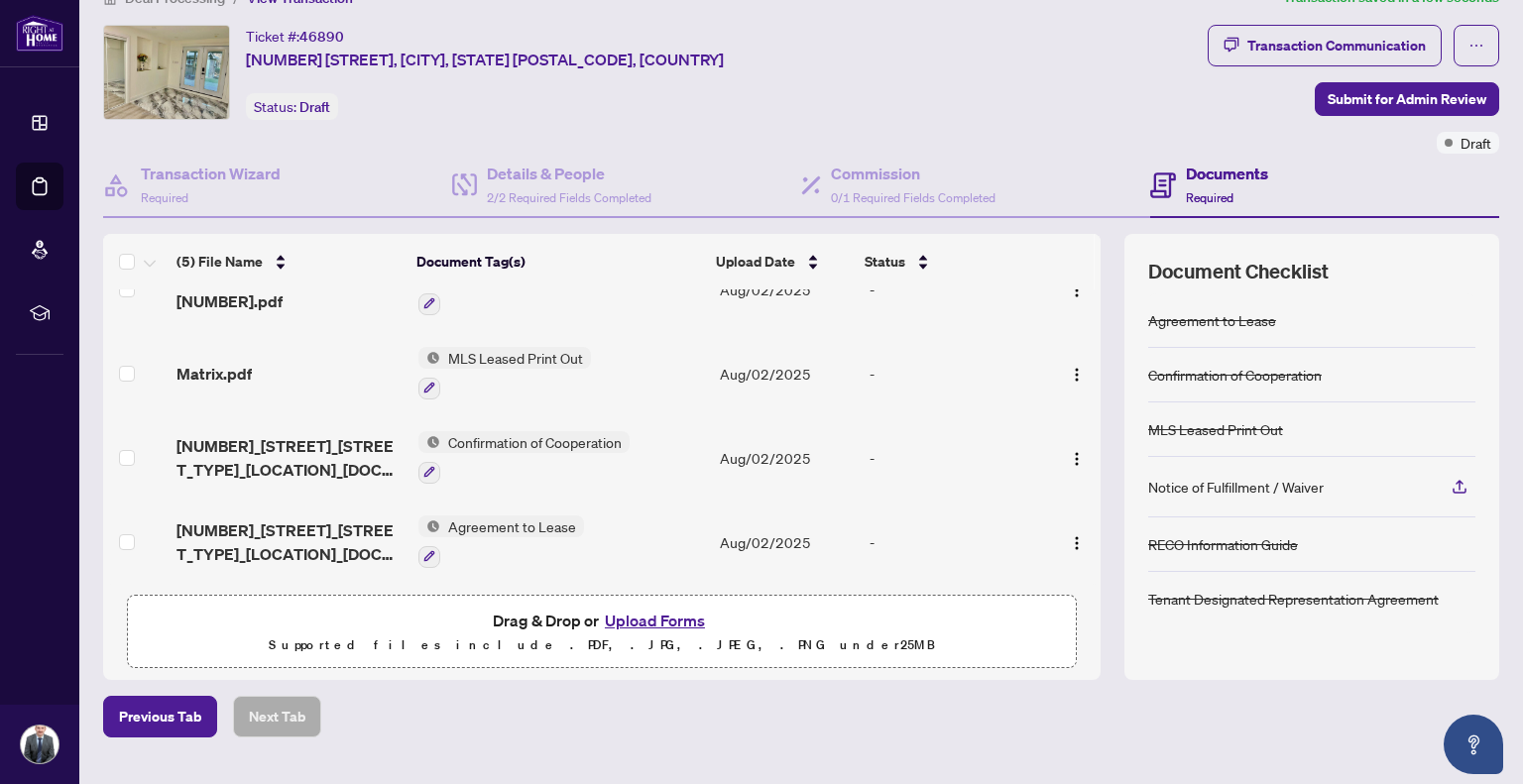scroll, scrollTop: 80, scrollLeft: 0, axis: vertical 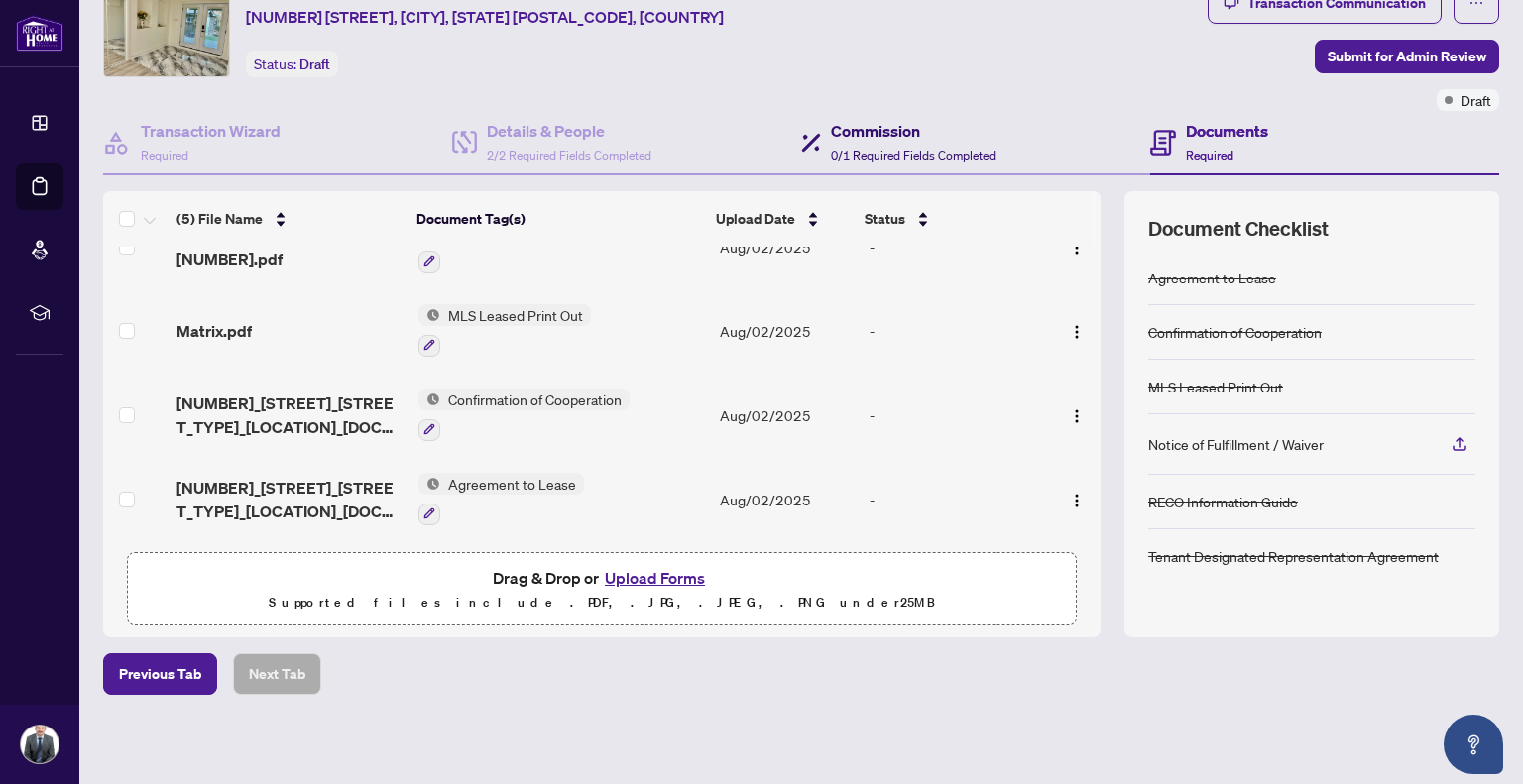 click on "0/1 Required Fields Completed" at bounding box center (913, 155) 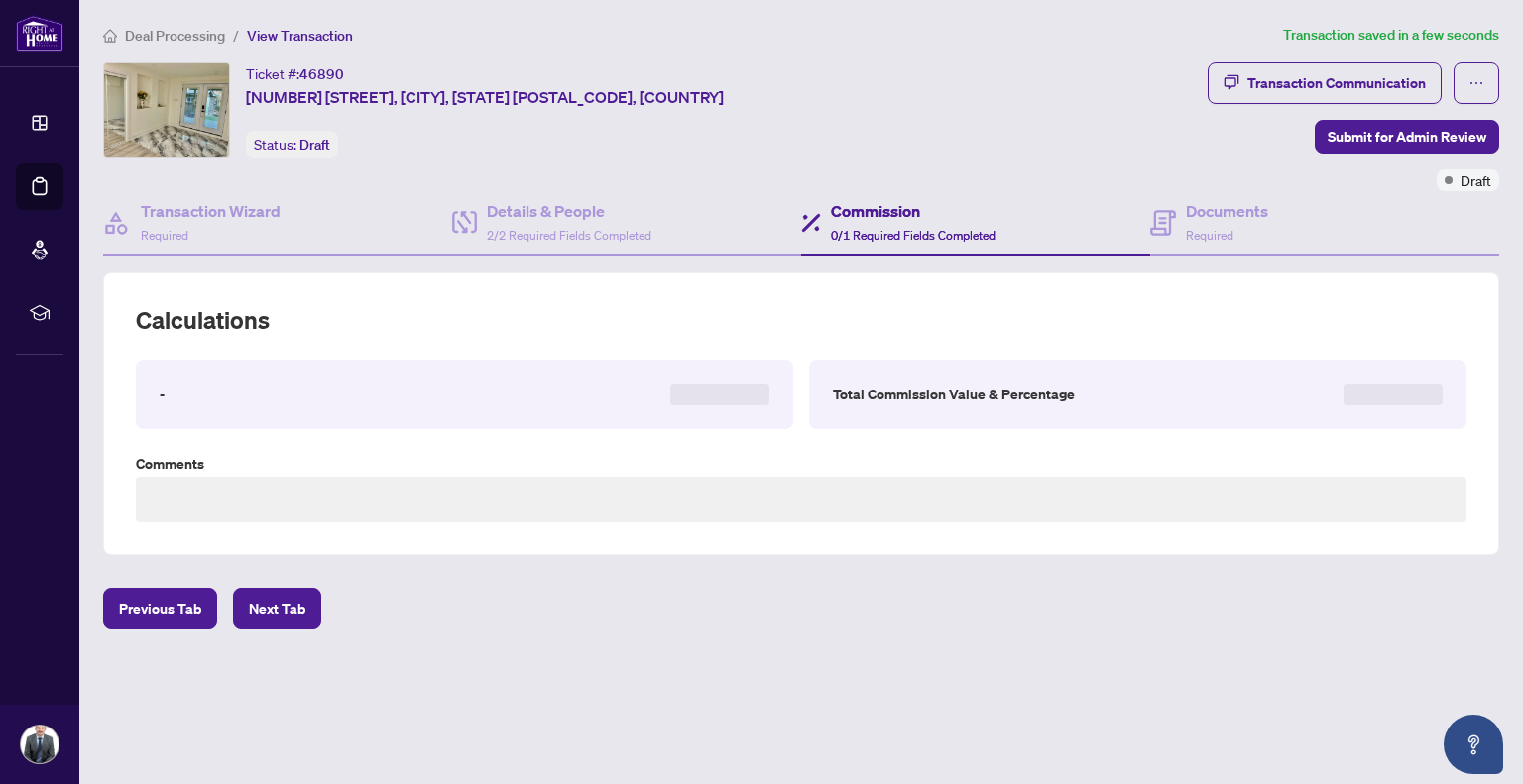 scroll, scrollTop: 0, scrollLeft: 0, axis: both 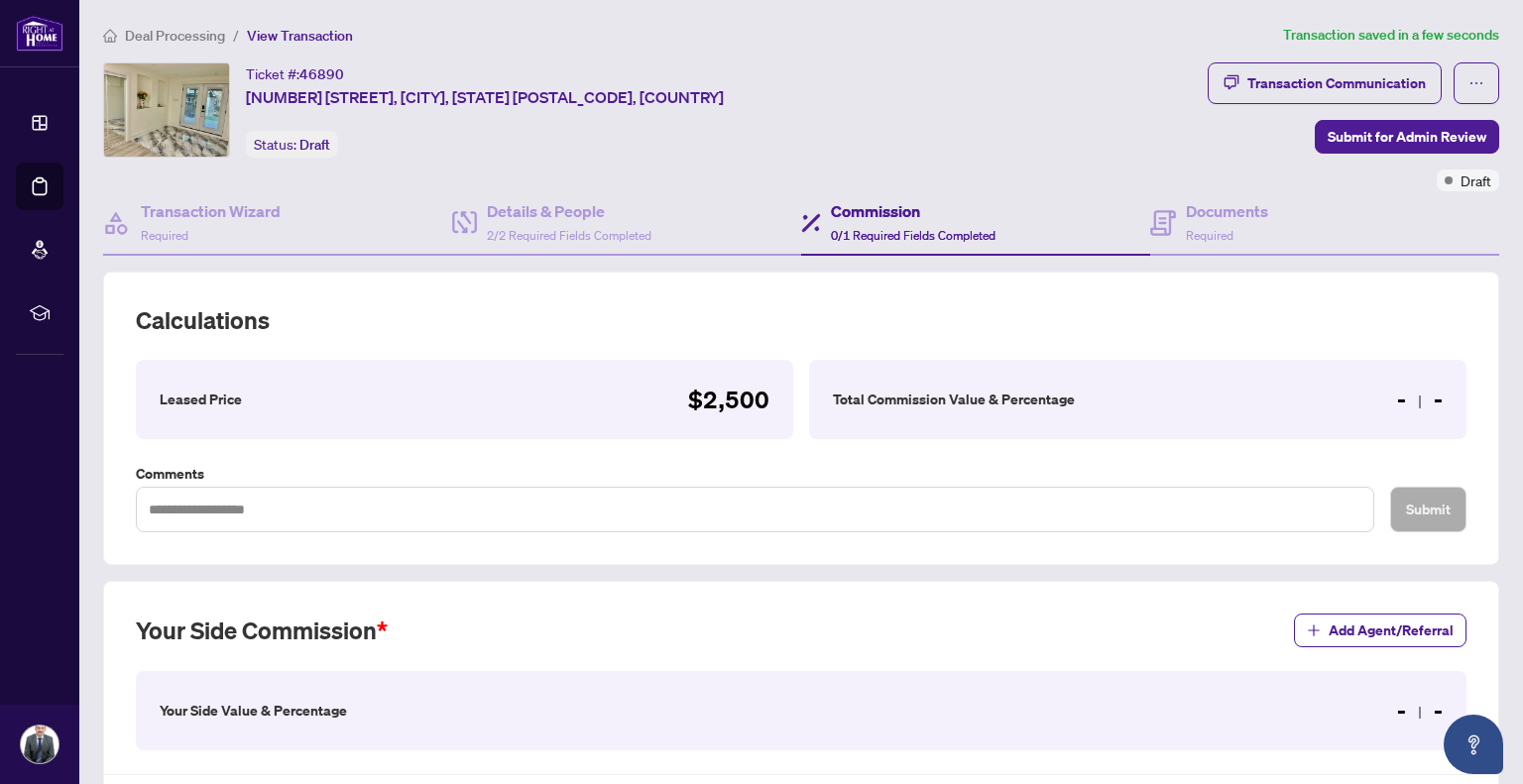 click on "-     -" at bounding box center [1420, 399] 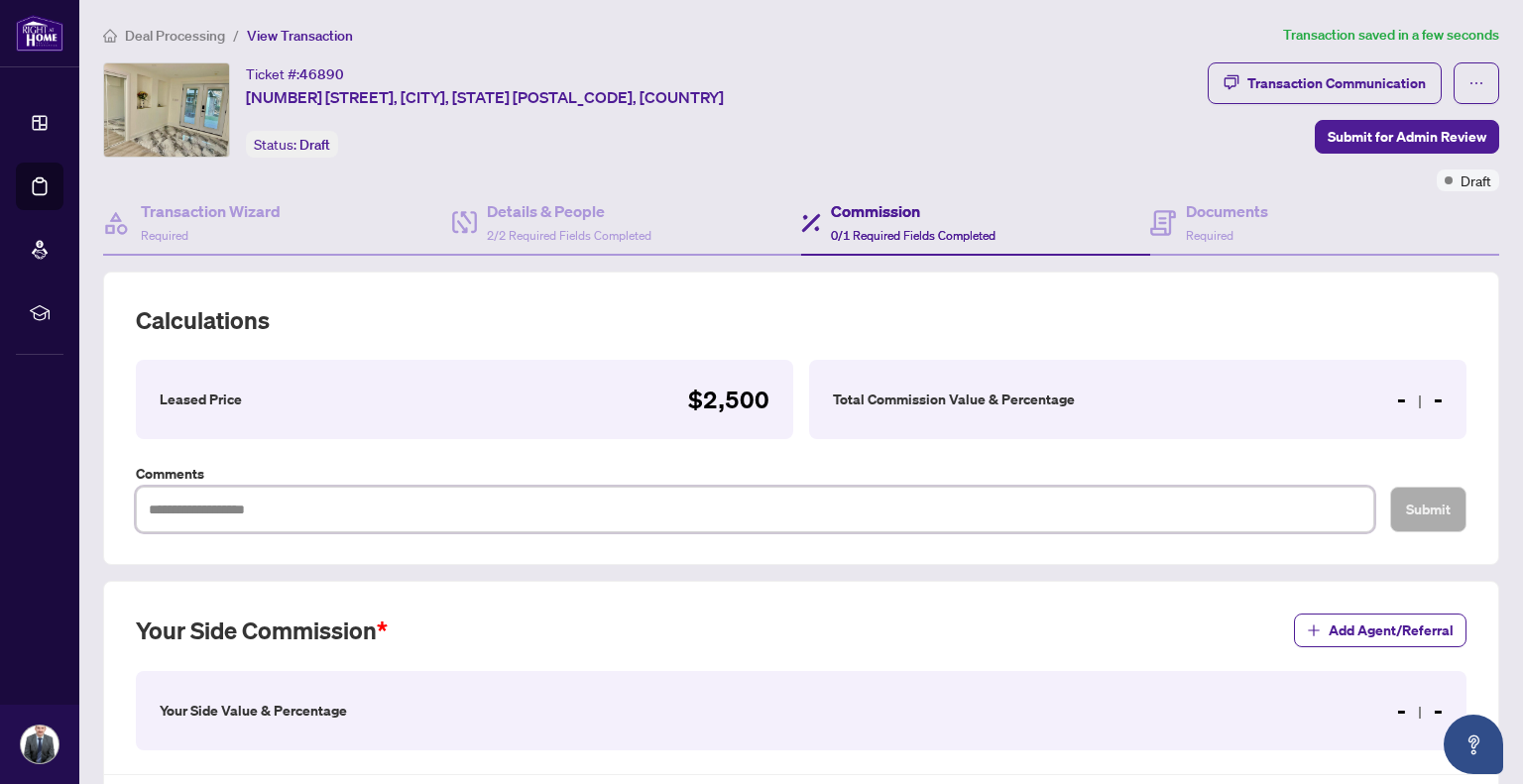 click at bounding box center (755, 509) 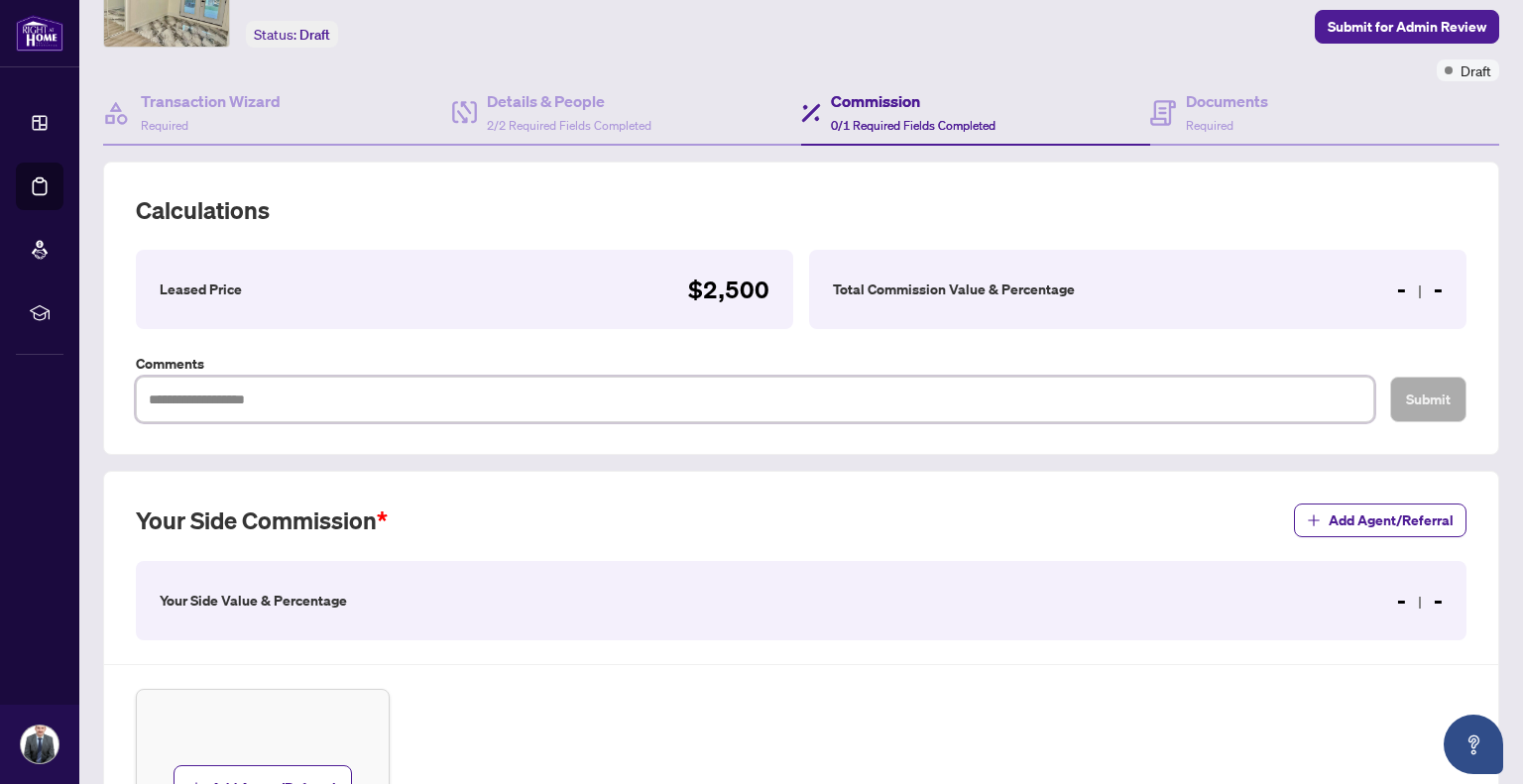 scroll, scrollTop: 198, scrollLeft: 0, axis: vertical 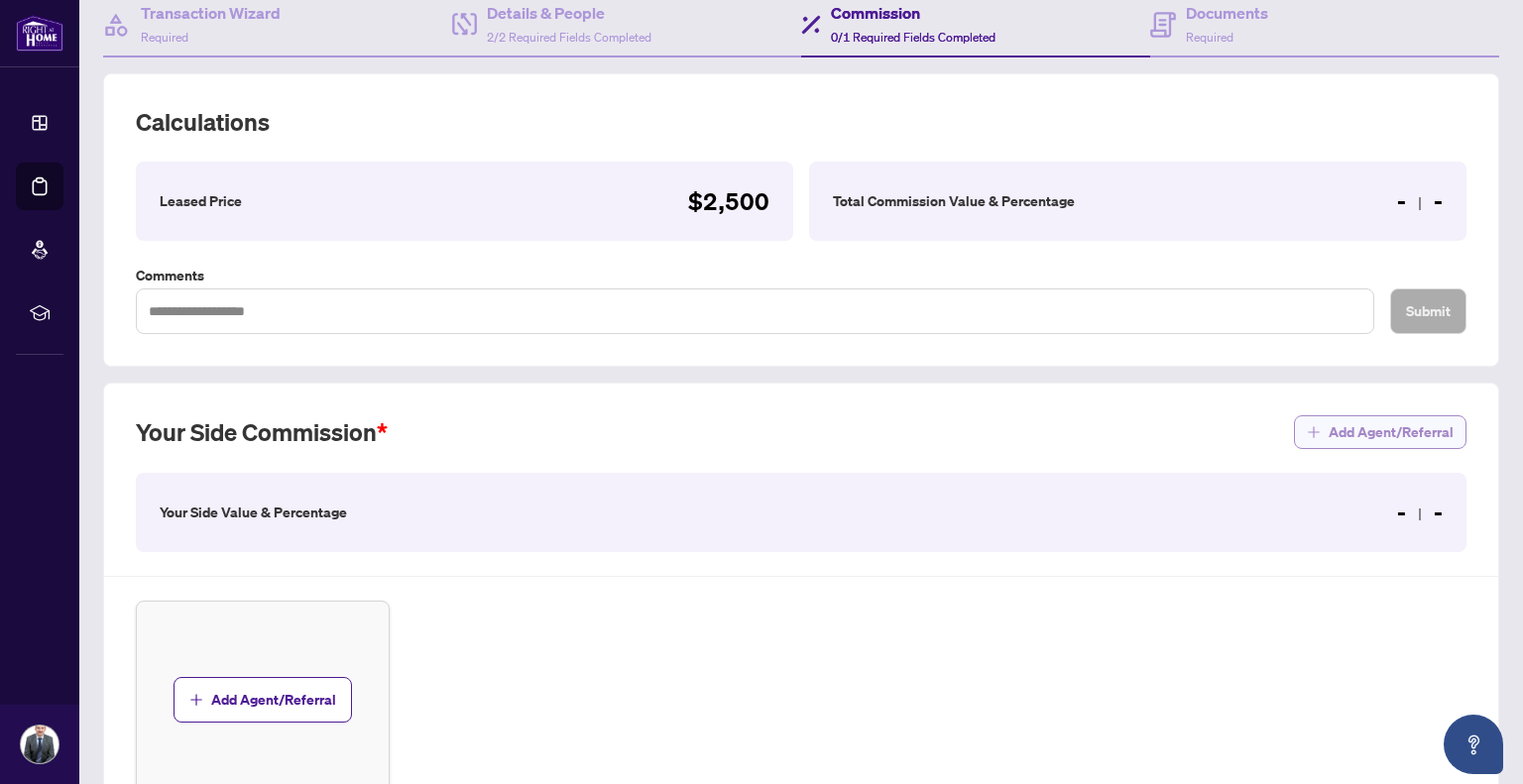 click on "Add Agent/Referral" at bounding box center (1391, 432) 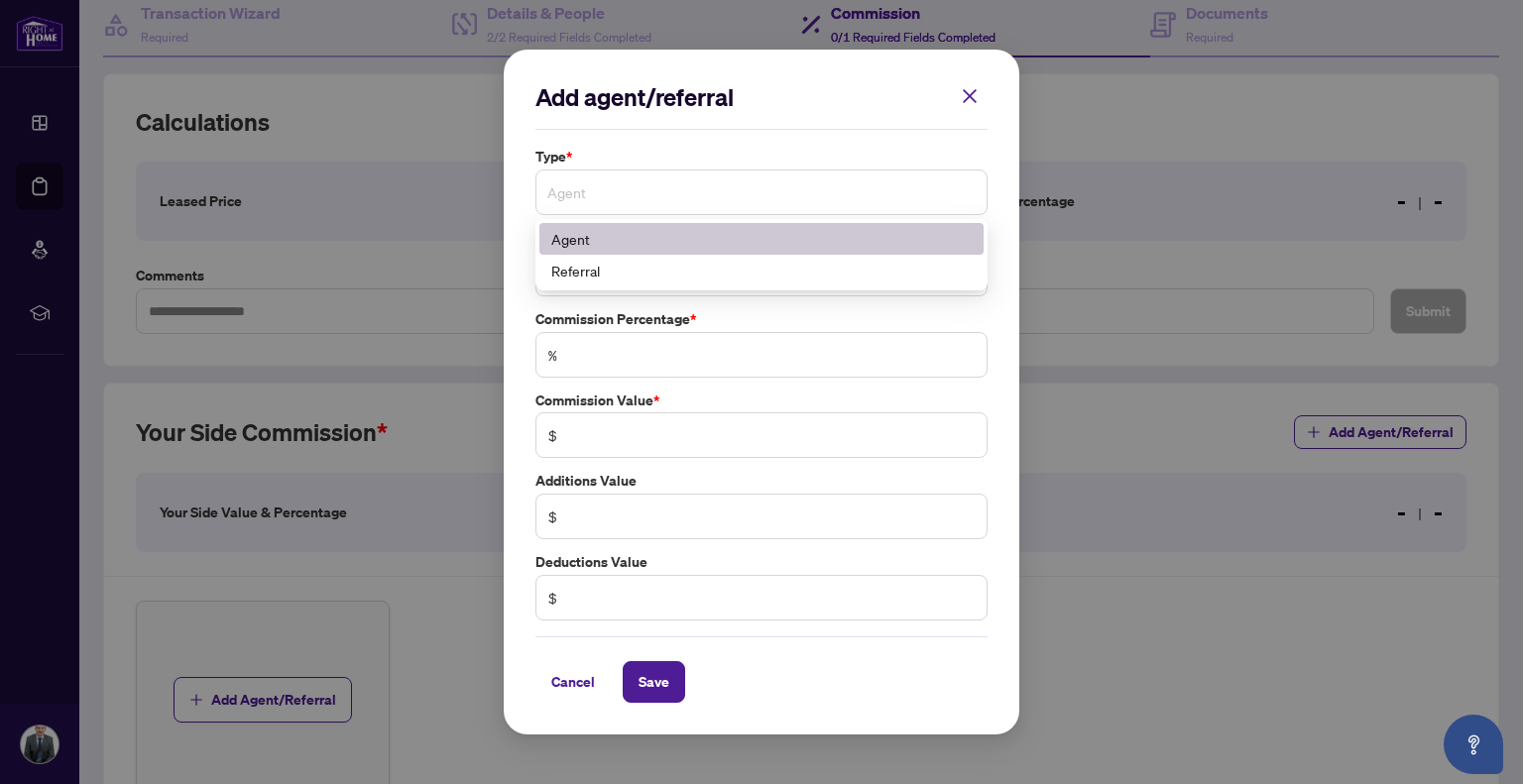 click on "Agent" at bounding box center (762, 192) 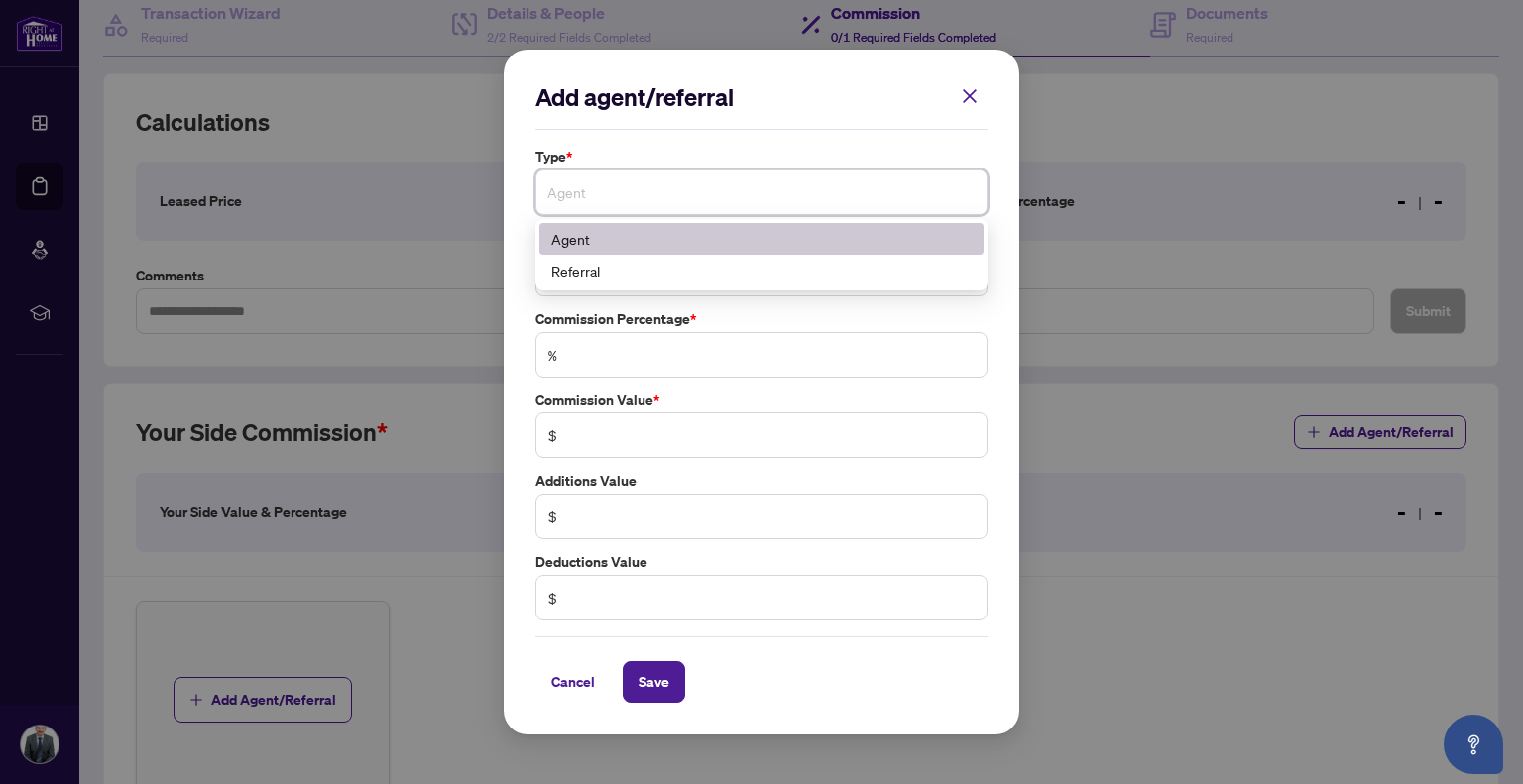 click on "Agent" at bounding box center [762, 239] 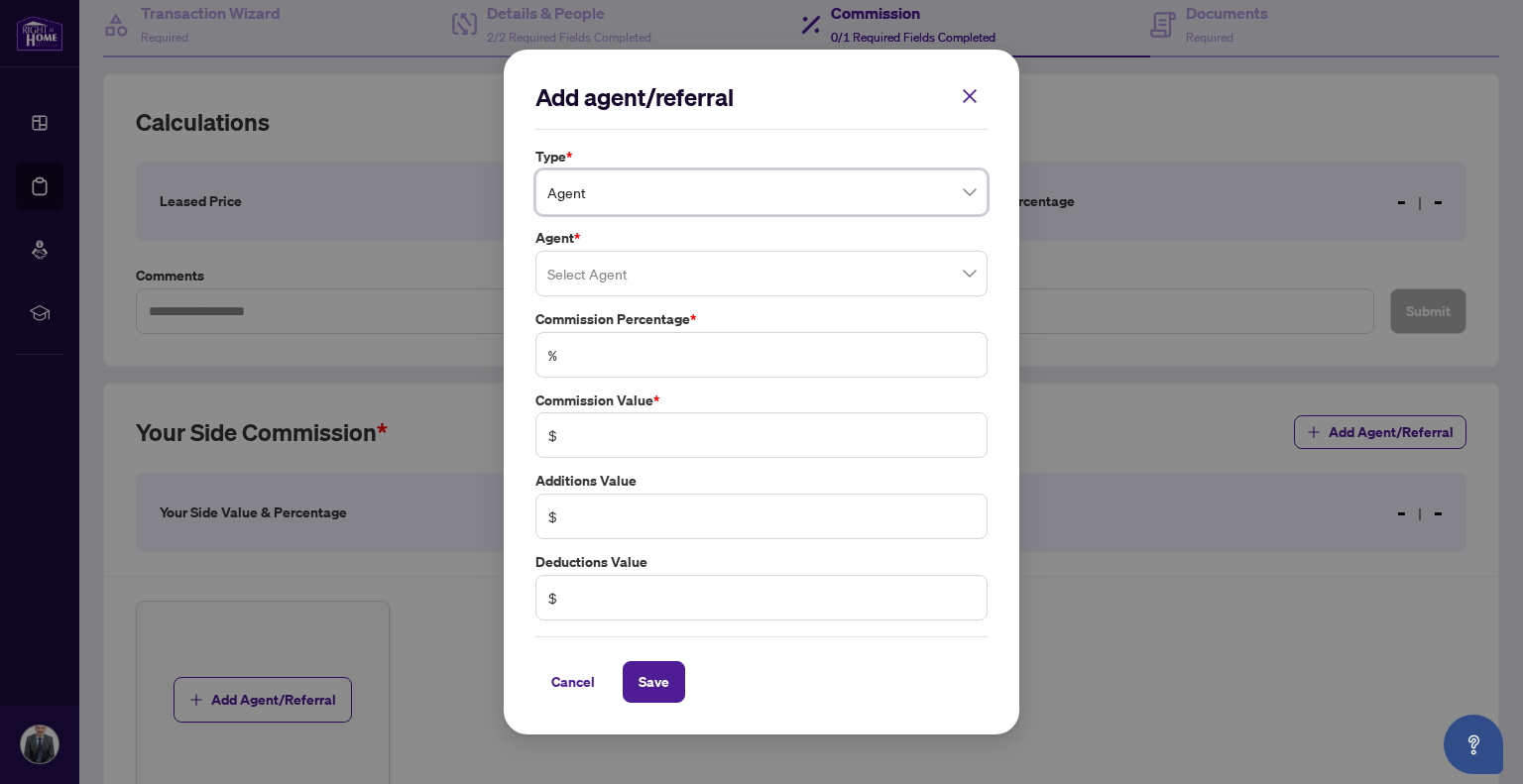 click at bounding box center (762, 274) 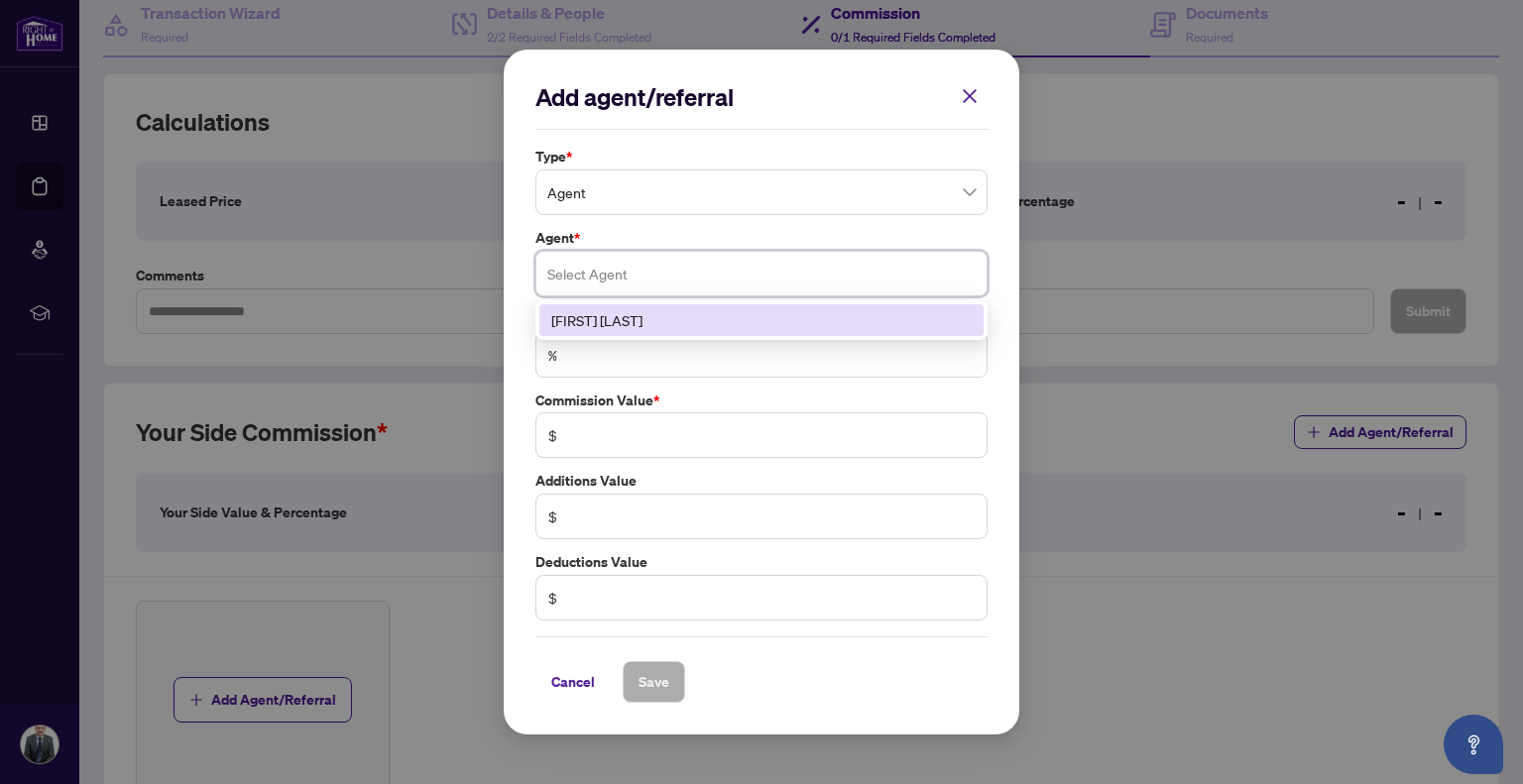 click on "[FIRST] [LAST]" at bounding box center (762, 320) 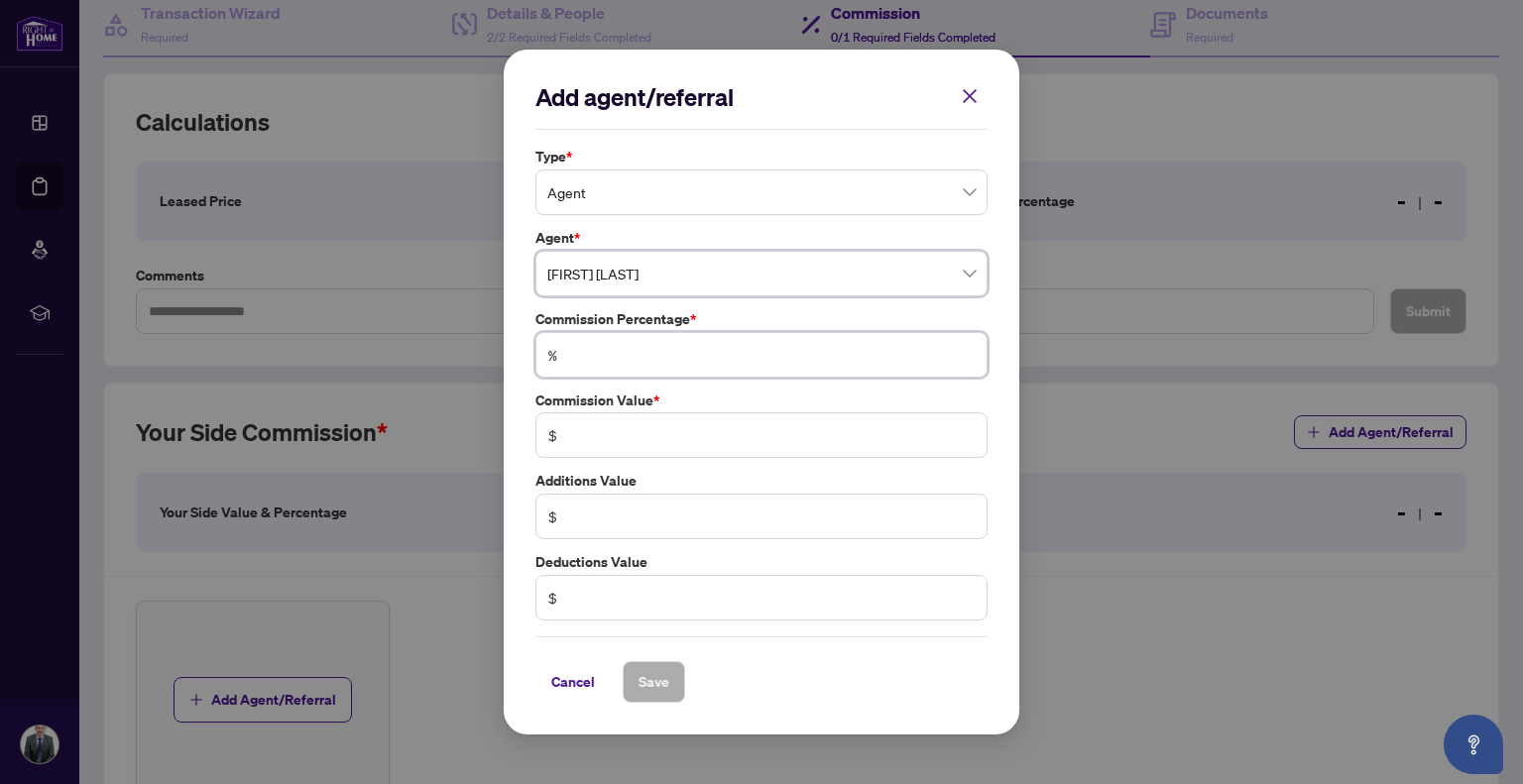click at bounding box center (771, 355) 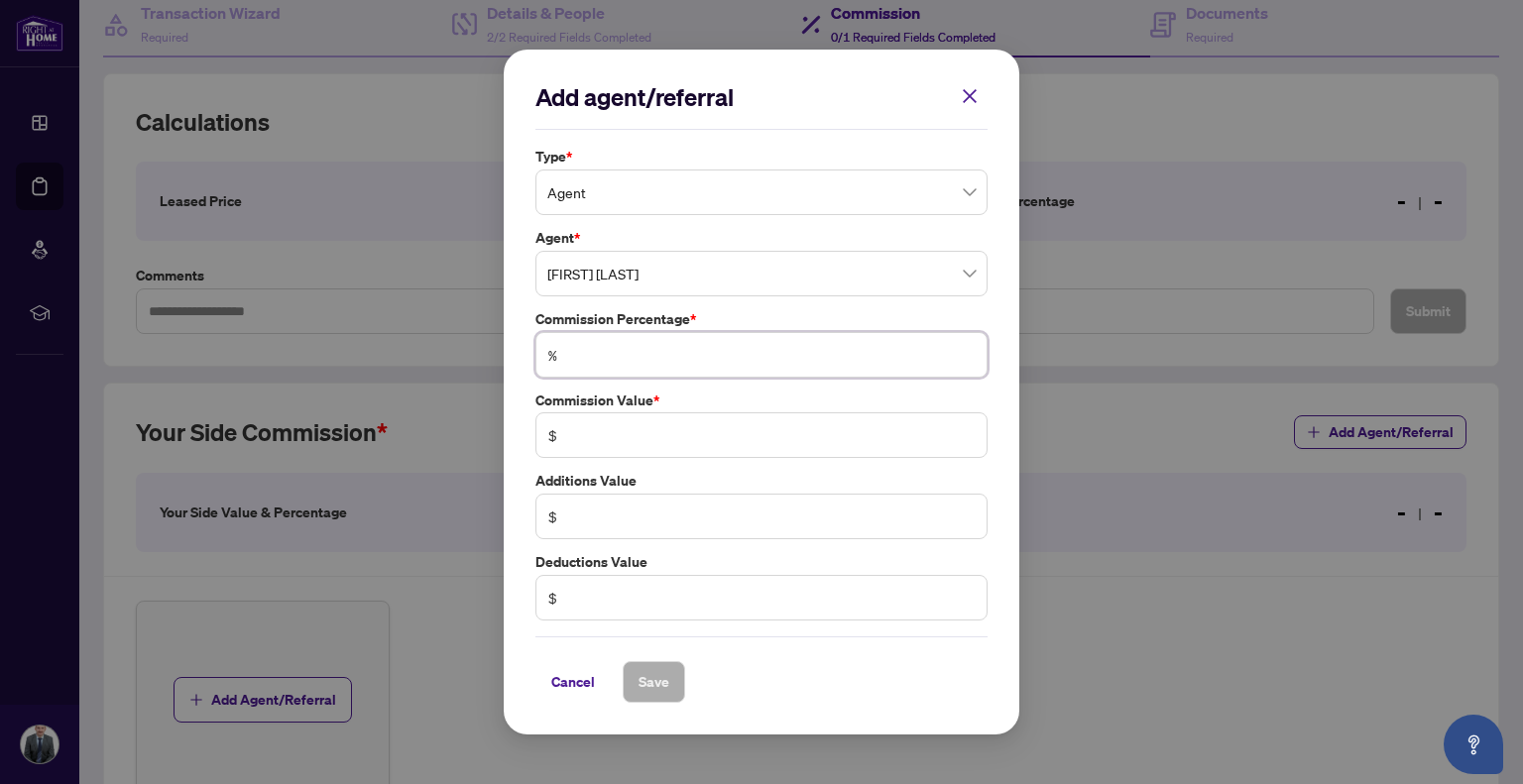 type on "*" 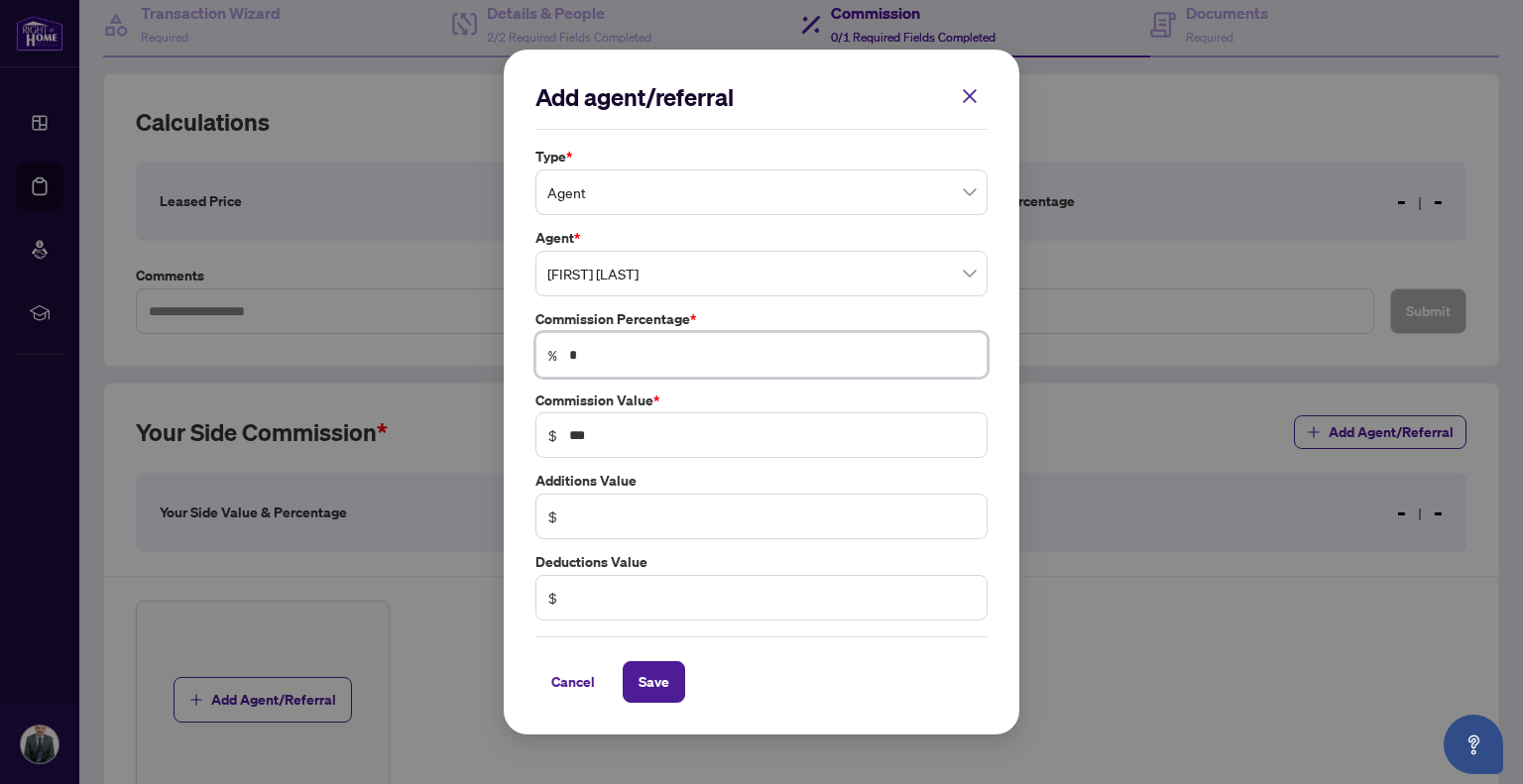 type on "**" 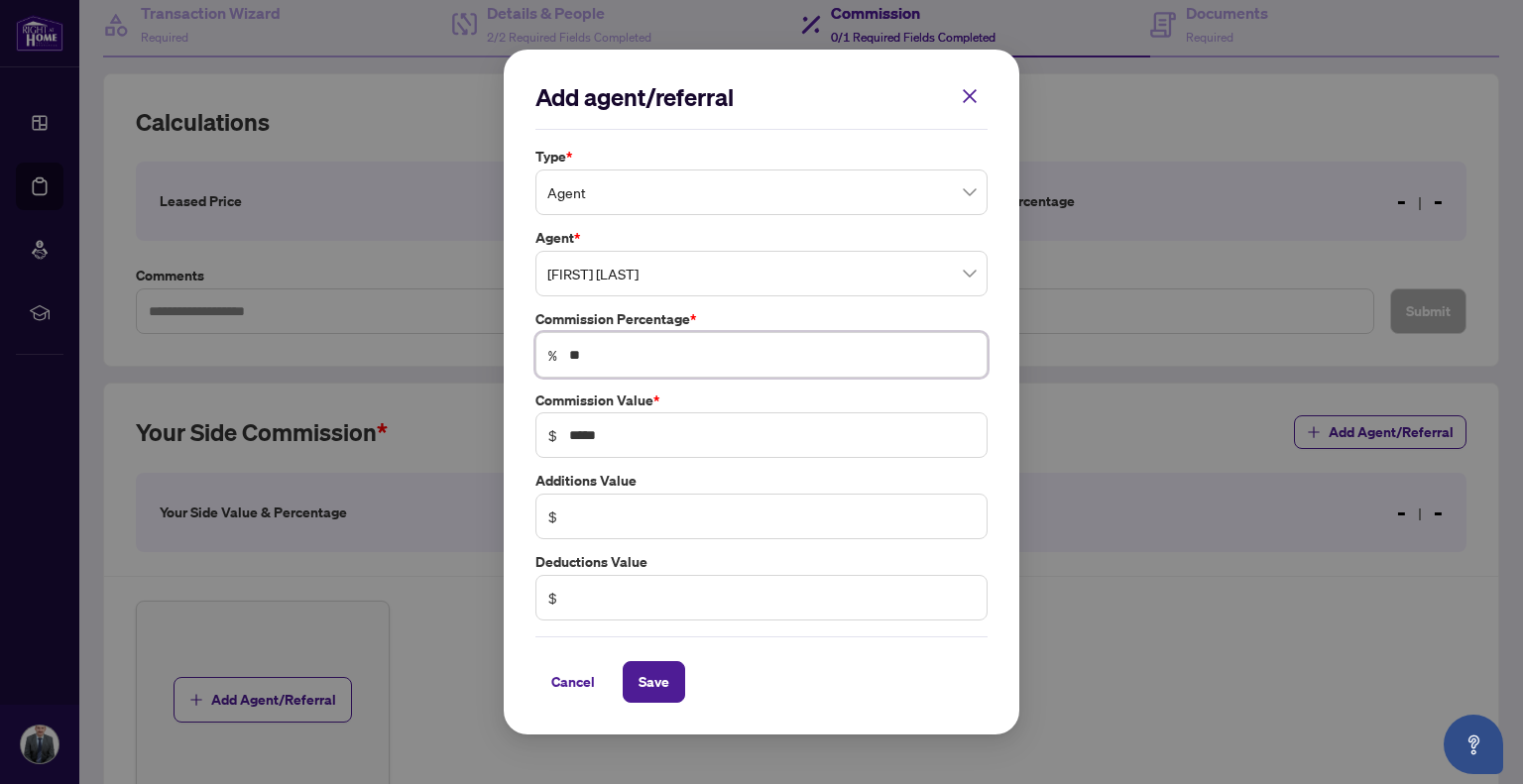 type on "**" 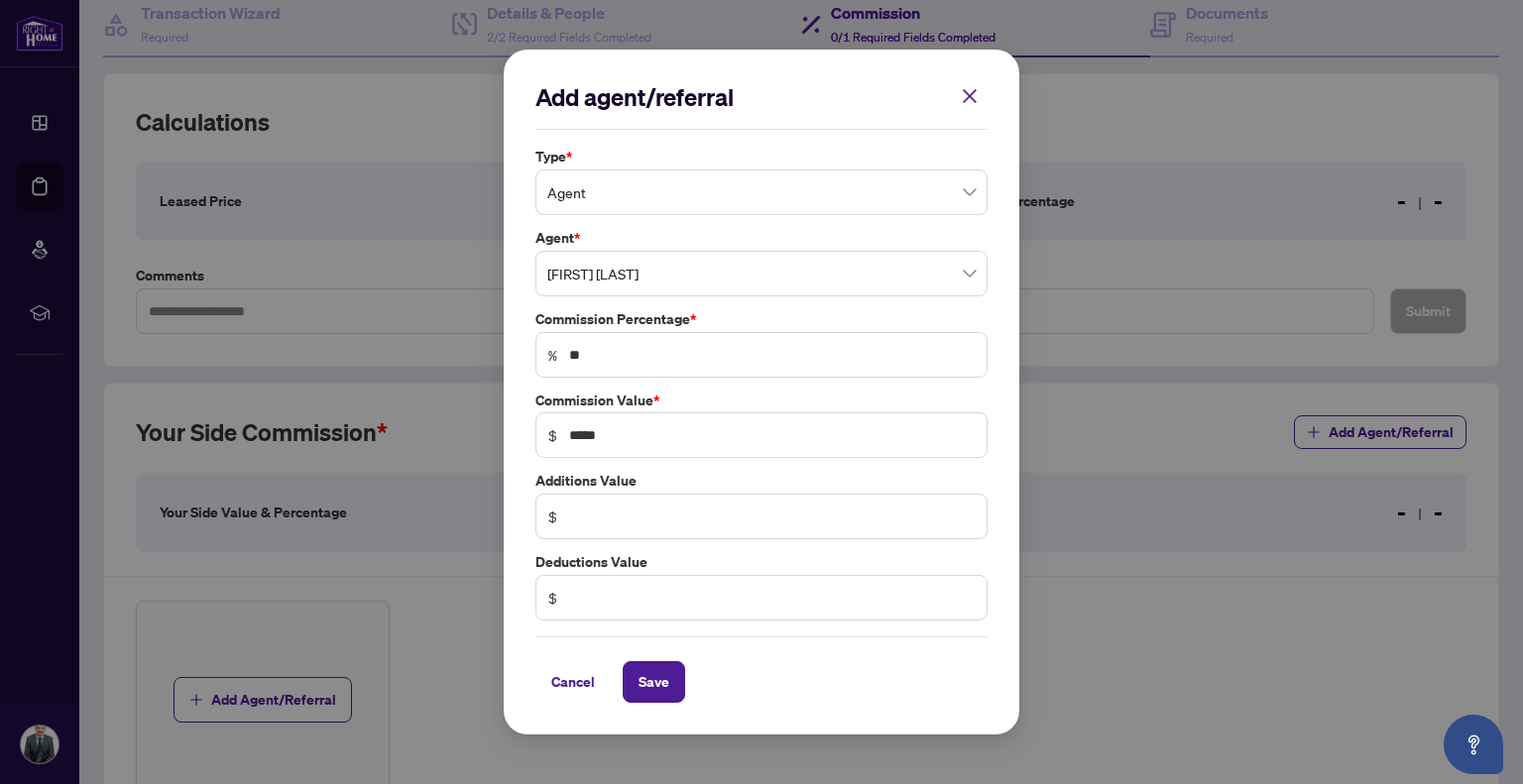 click on "Cancel Save" at bounding box center [762, 669] 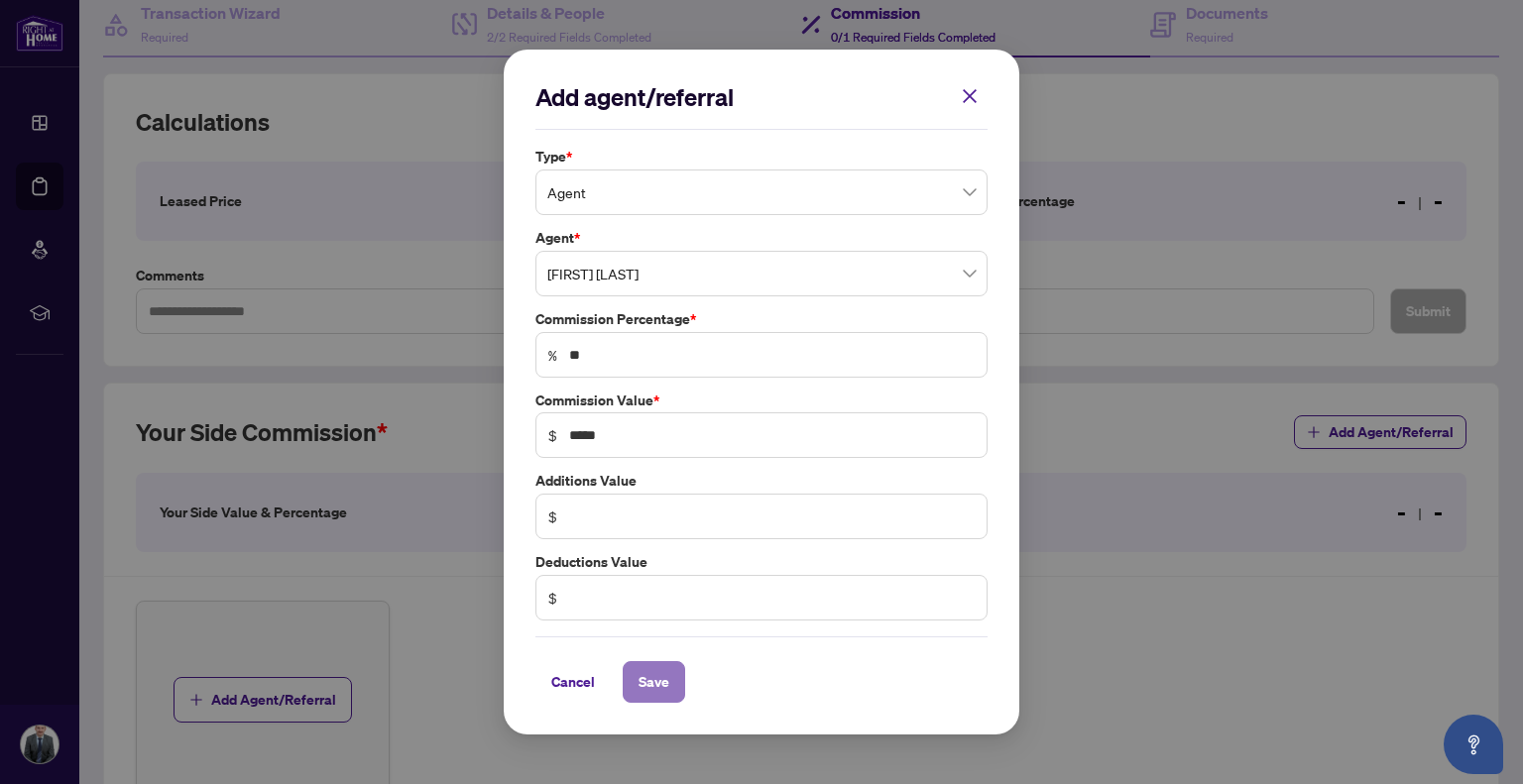 click on "Save" at bounding box center (653, 682) 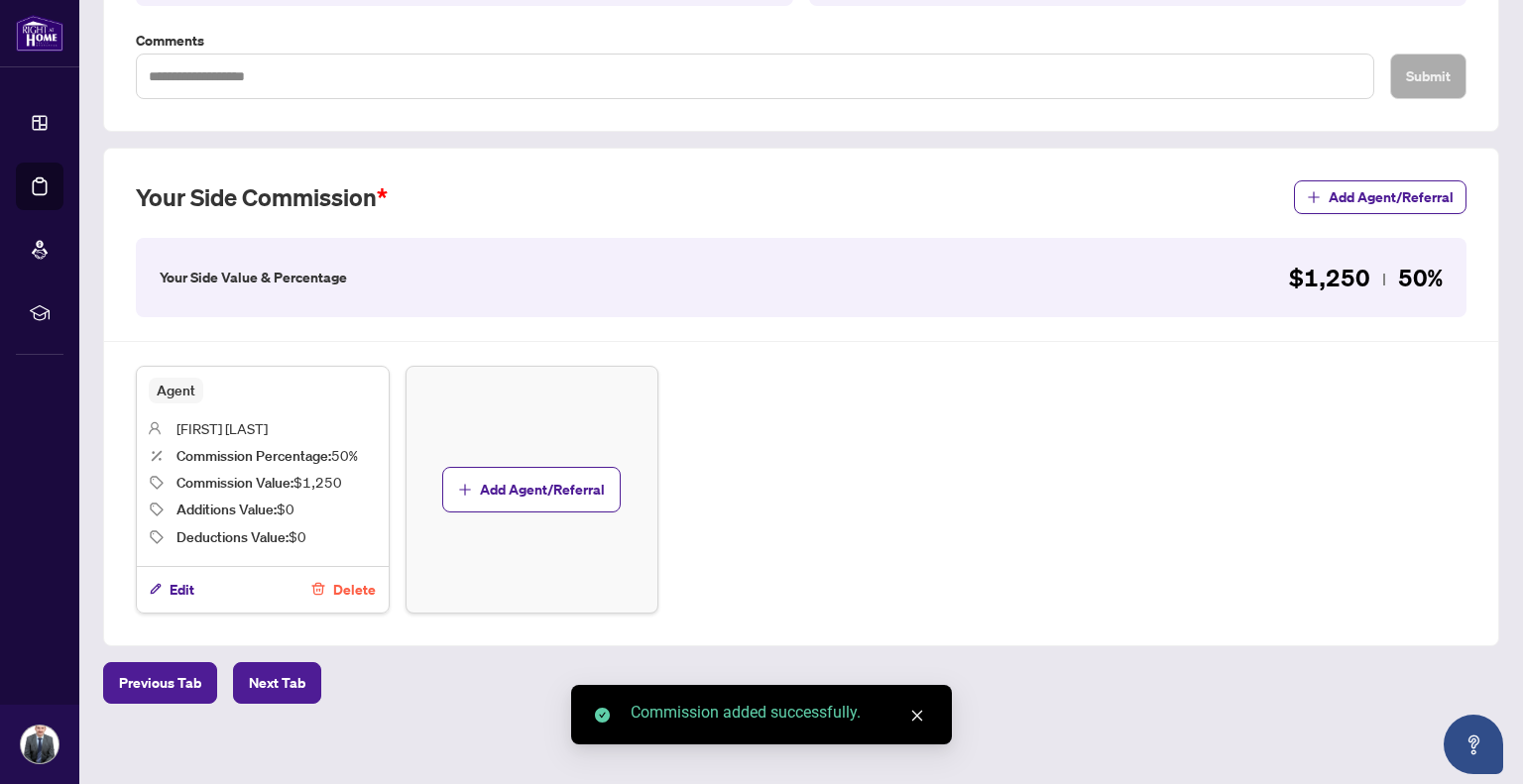 scroll, scrollTop: 435, scrollLeft: 0, axis: vertical 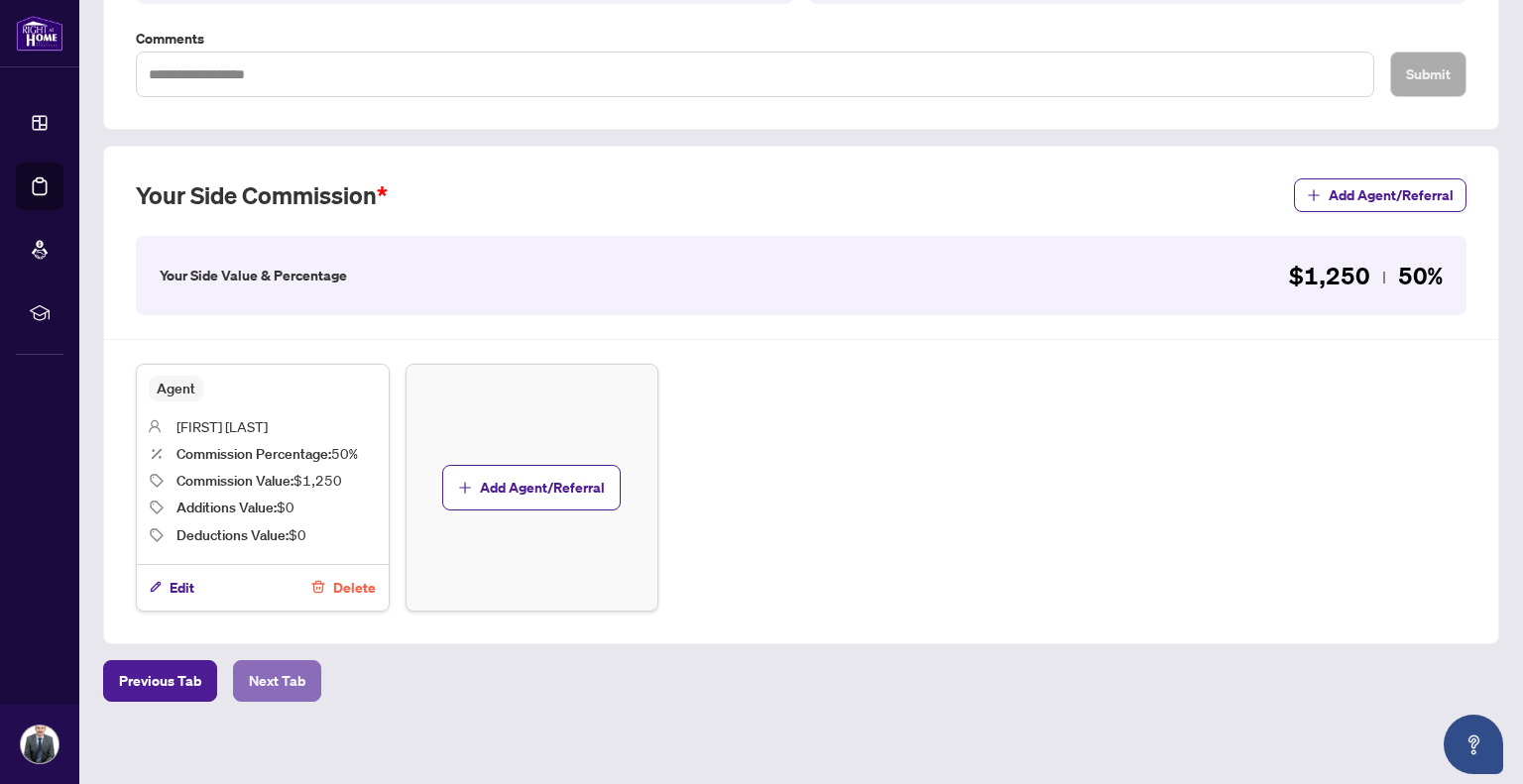 click on "Next Tab" at bounding box center [277, 681] 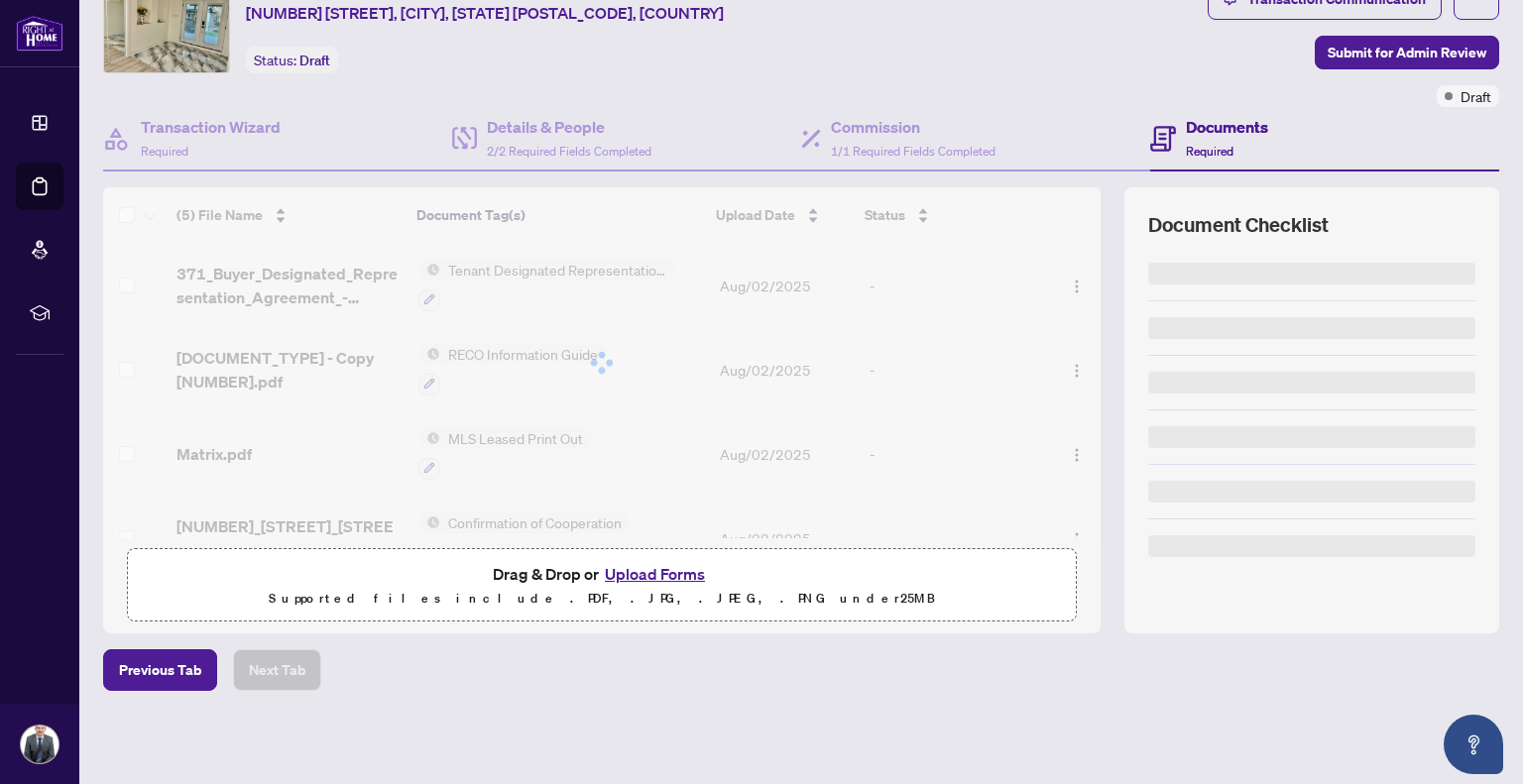 scroll, scrollTop: 0, scrollLeft: 0, axis: both 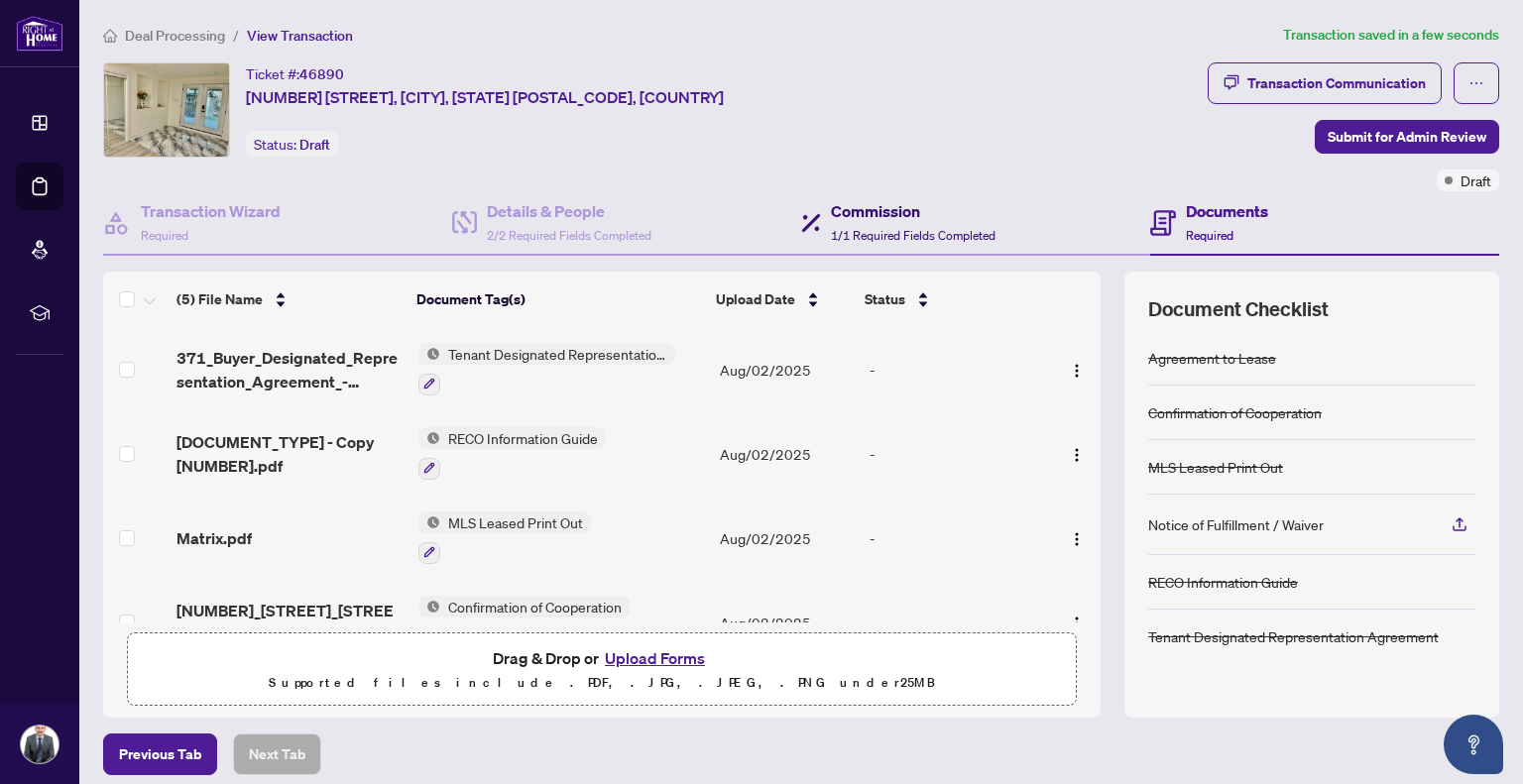 click on "1/1 Required Fields Completed" at bounding box center [913, 235] 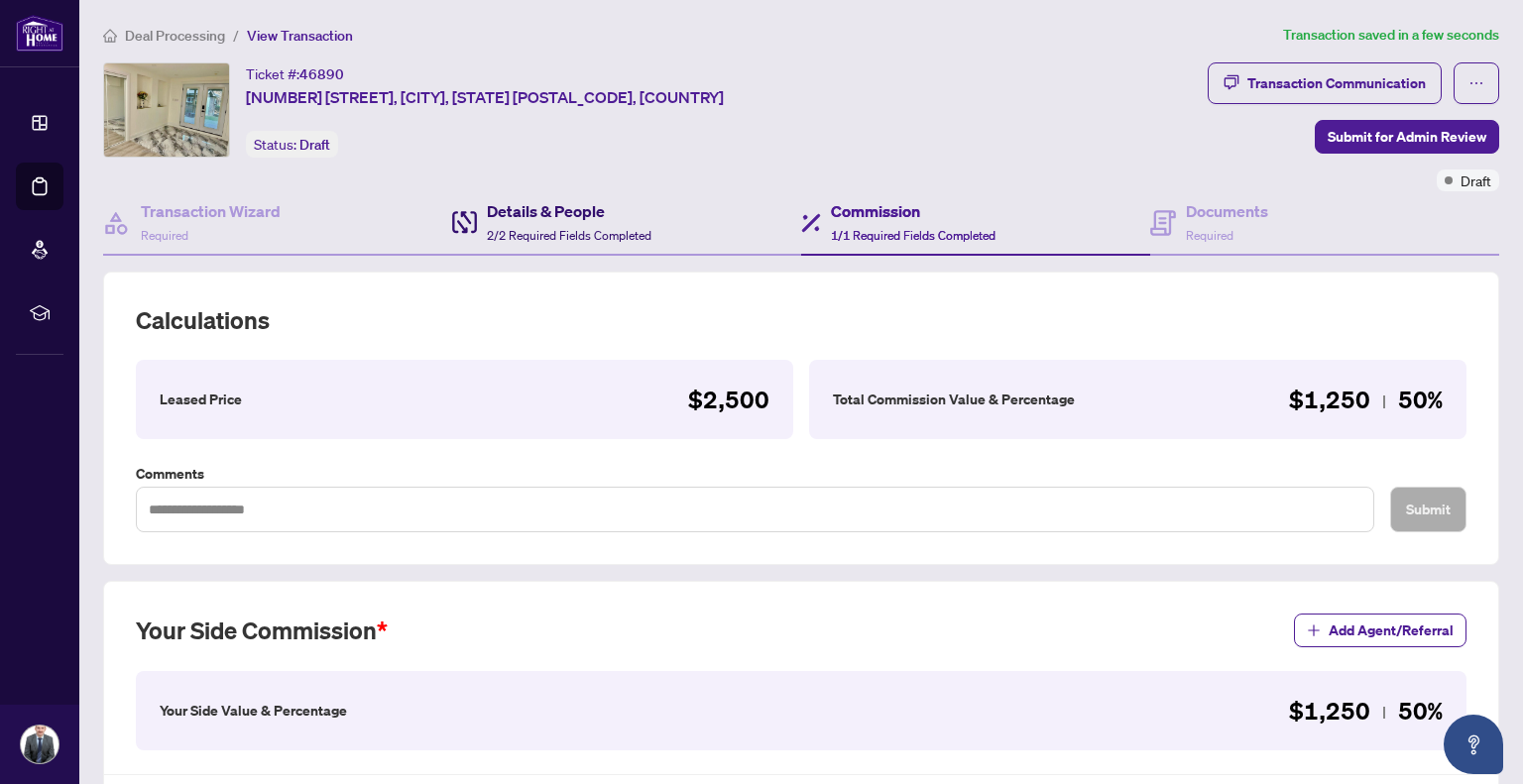 click on "2/2 Required Fields Completed" at bounding box center [569, 235] 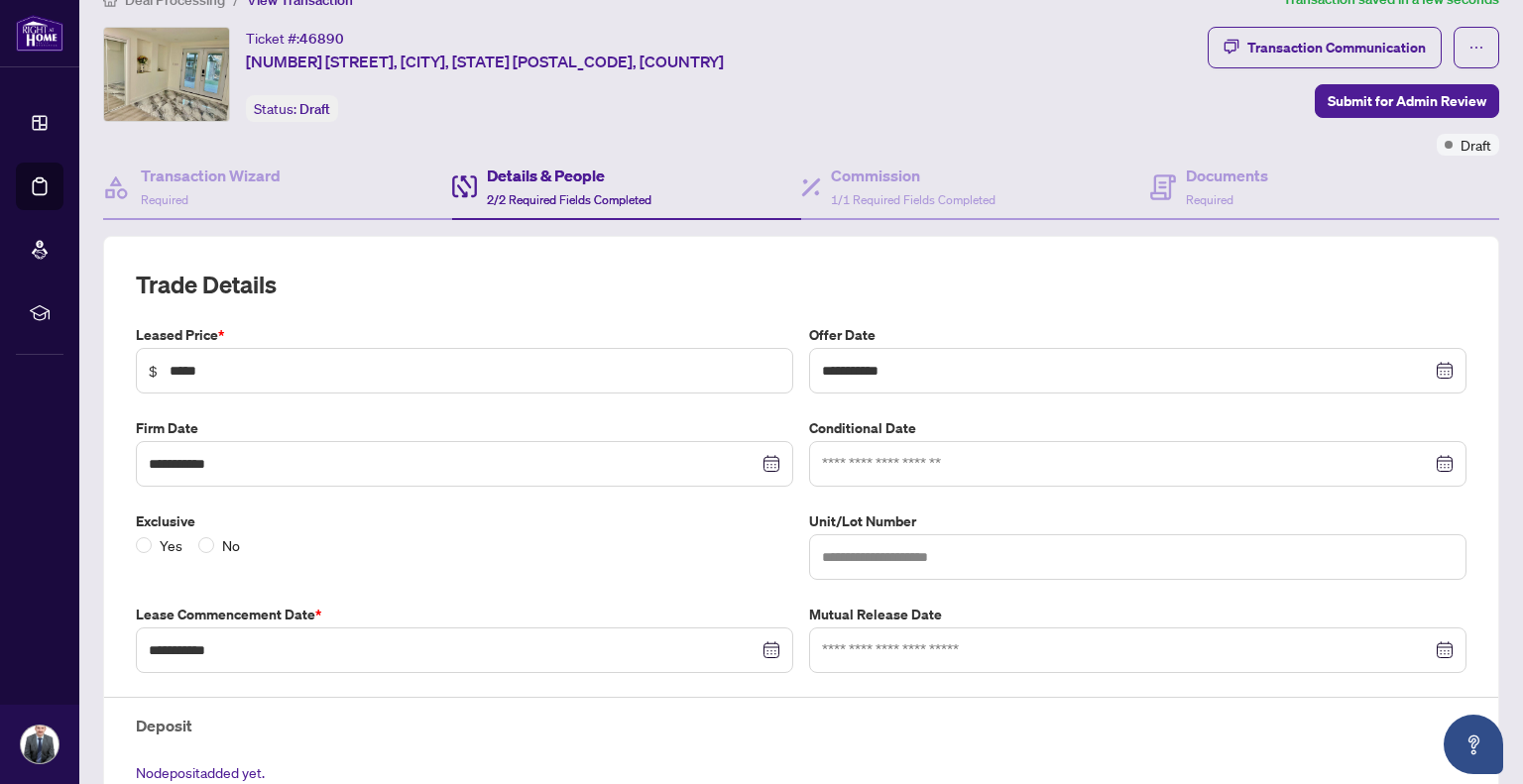 scroll, scrollTop: 132, scrollLeft: 0, axis: vertical 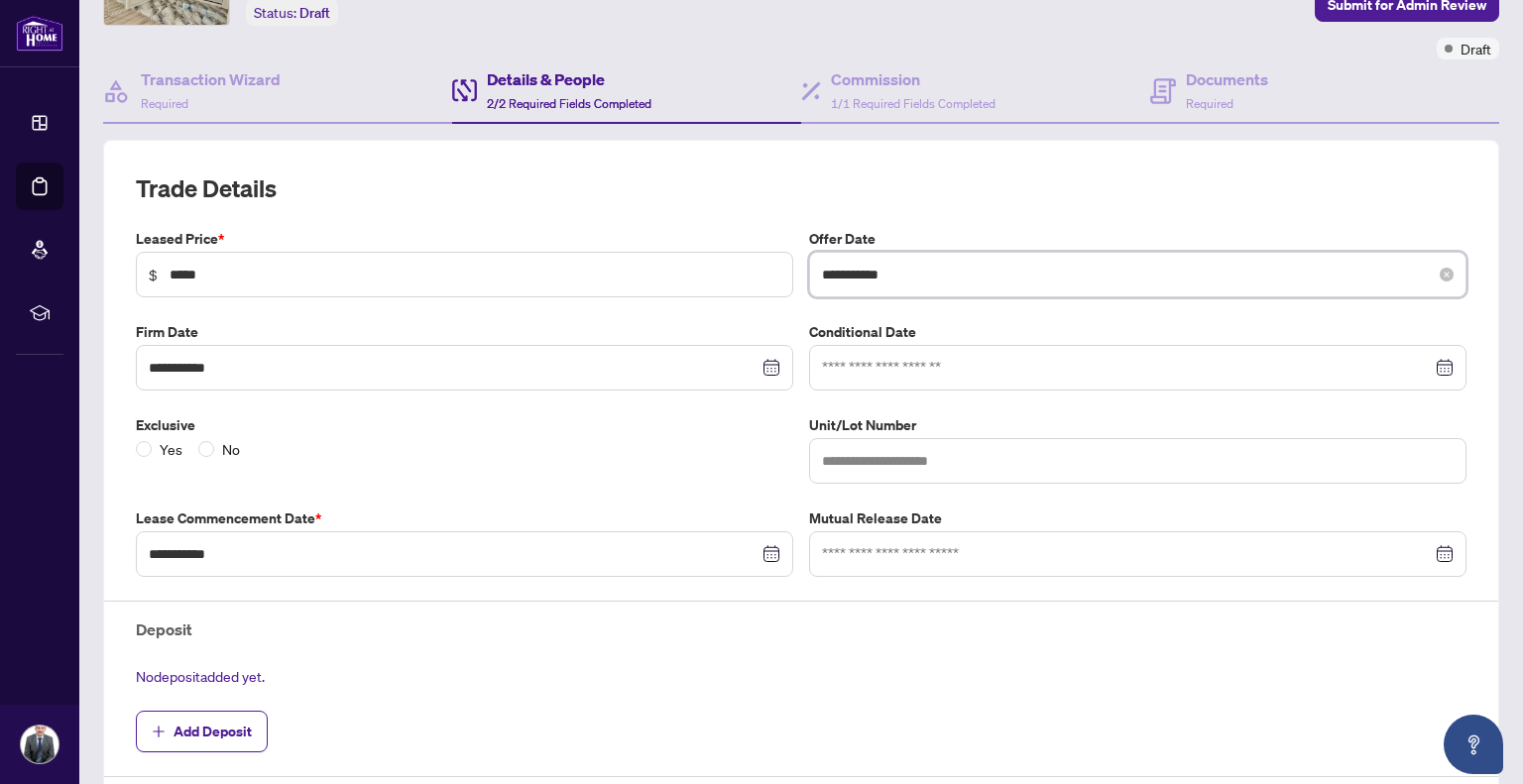 click on "**********" at bounding box center [1126, 275] 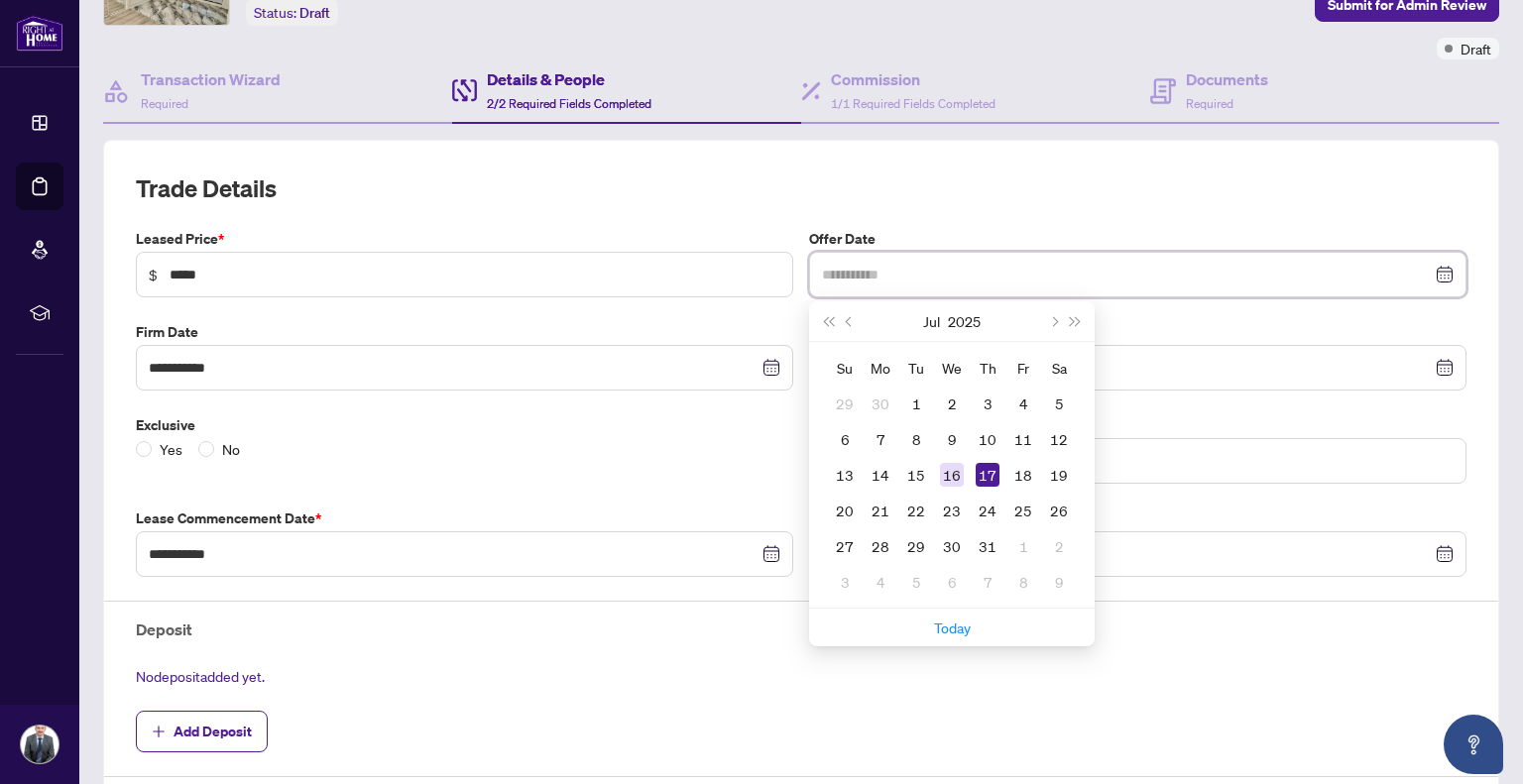 type on "**********" 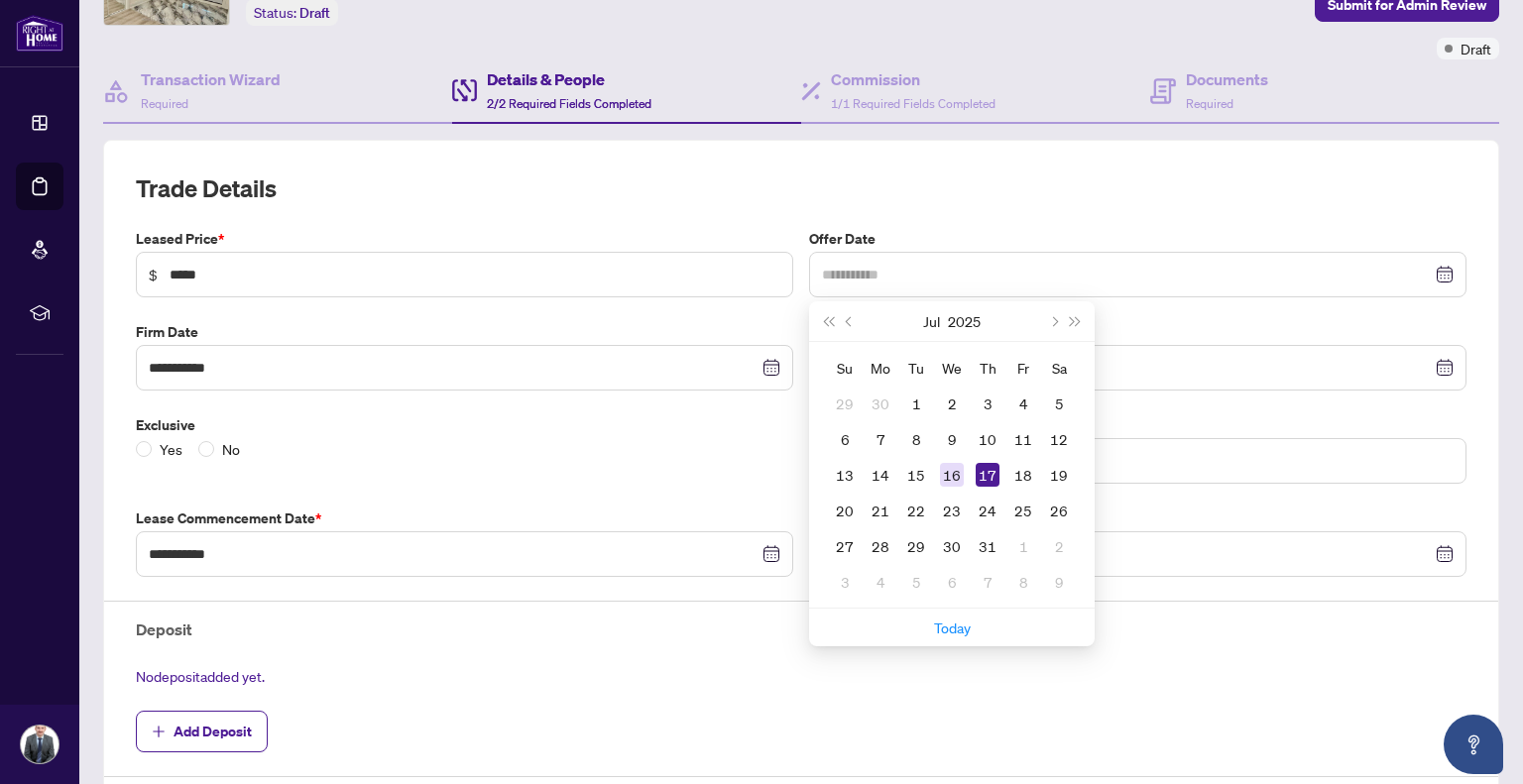click on "16" at bounding box center [952, 475] 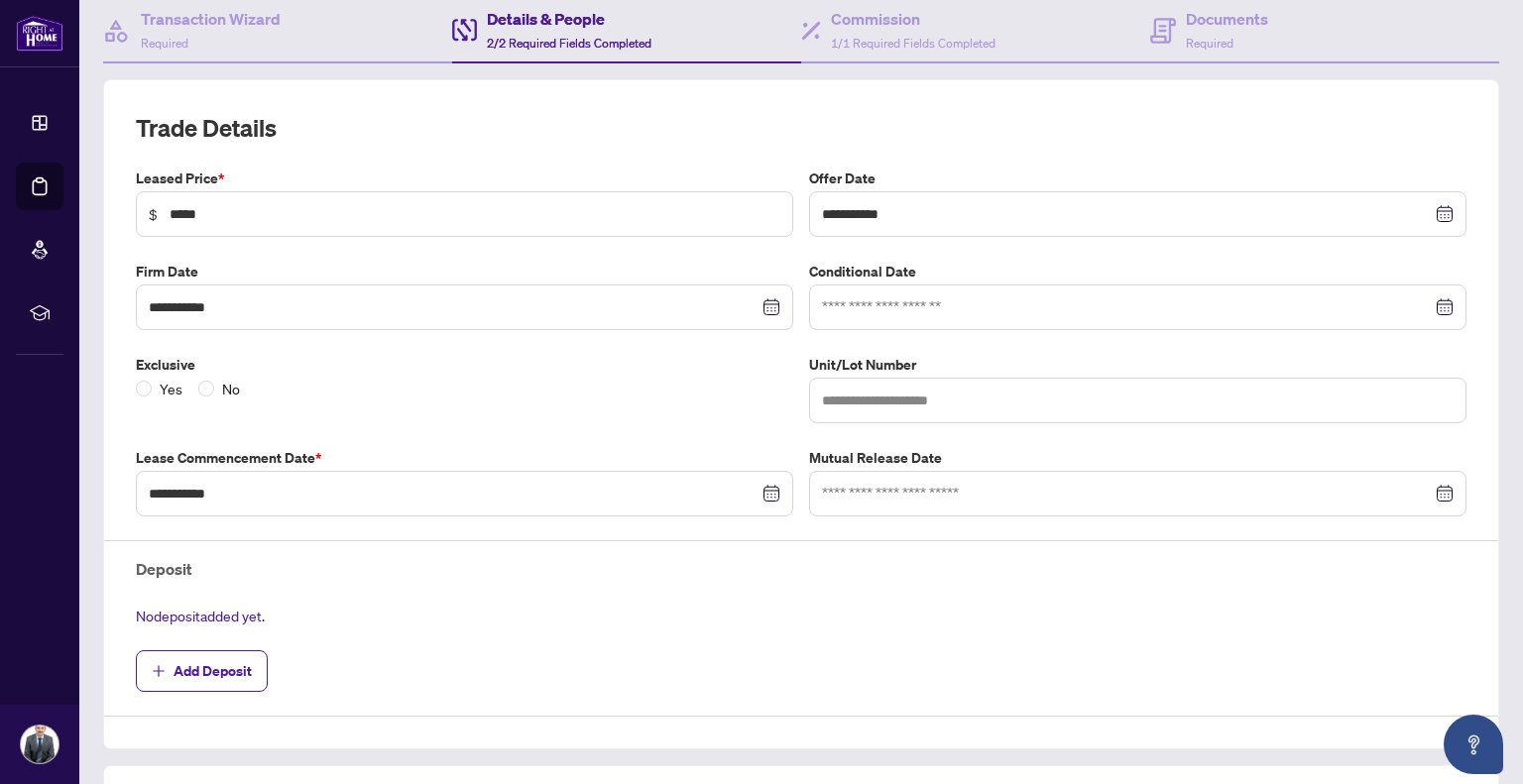 scroll, scrollTop: 330, scrollLeft: 0, axis: vertical 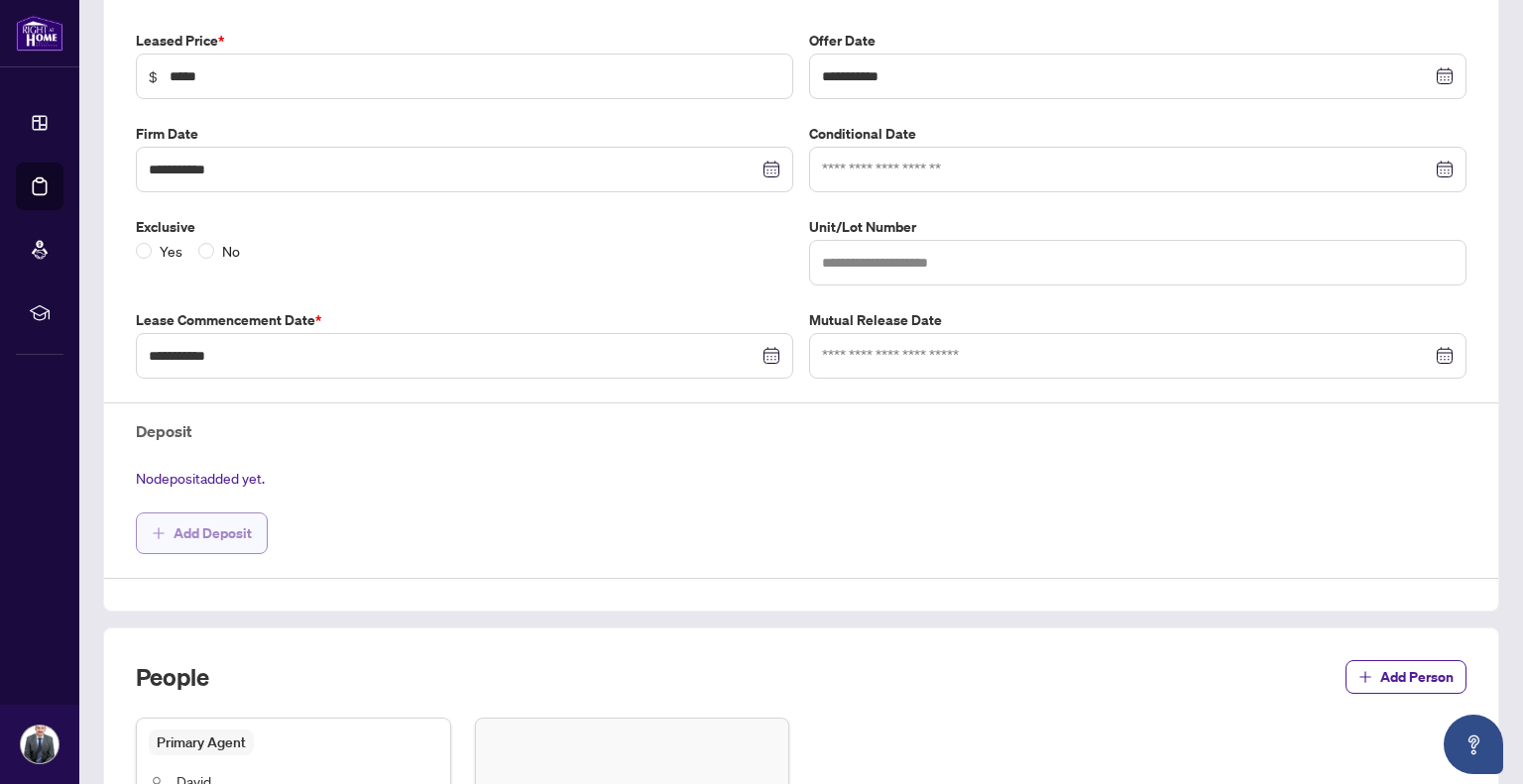click on "Add Deposit" at bounding box center (212, 533) 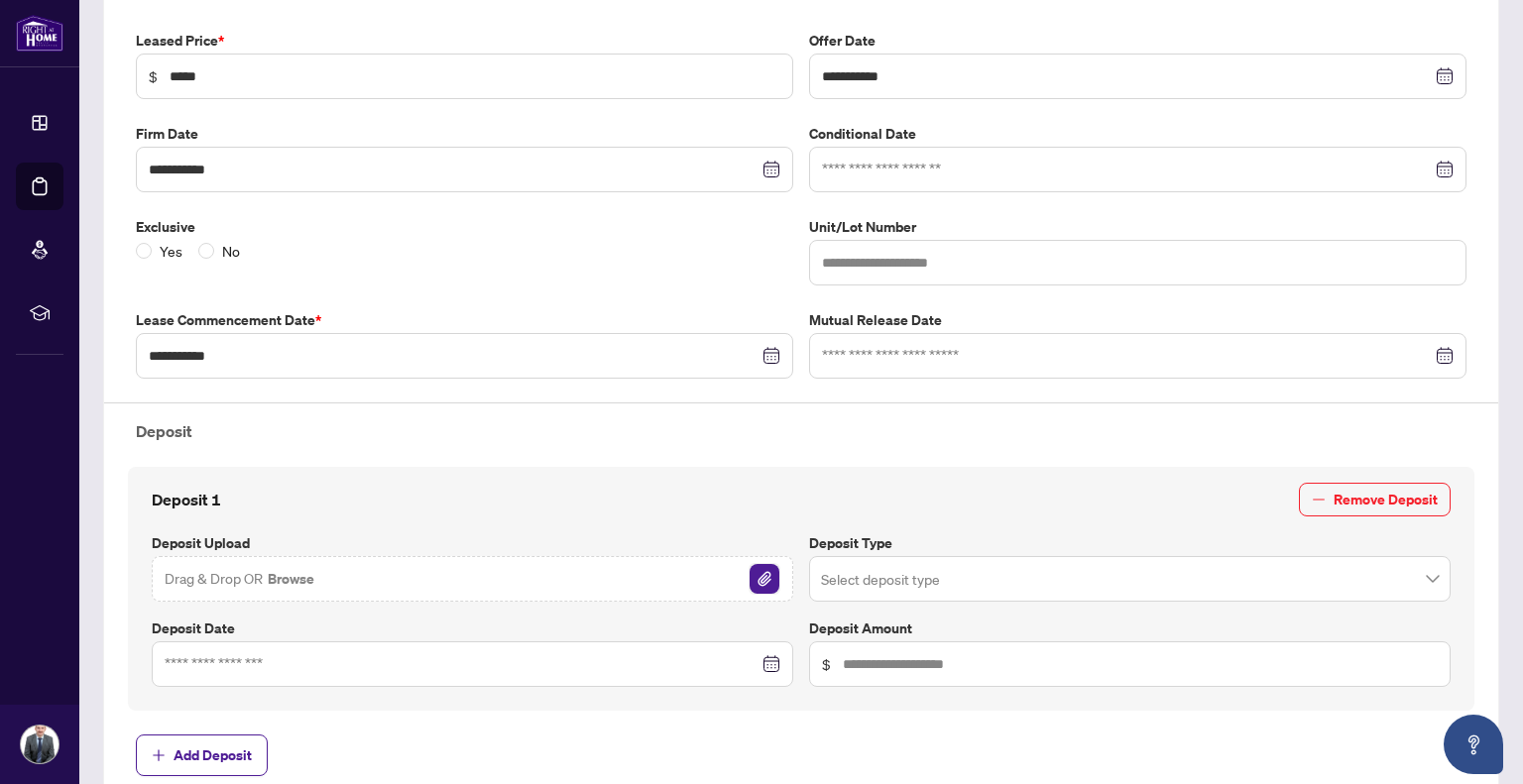 click at bounding box center (764, 579) 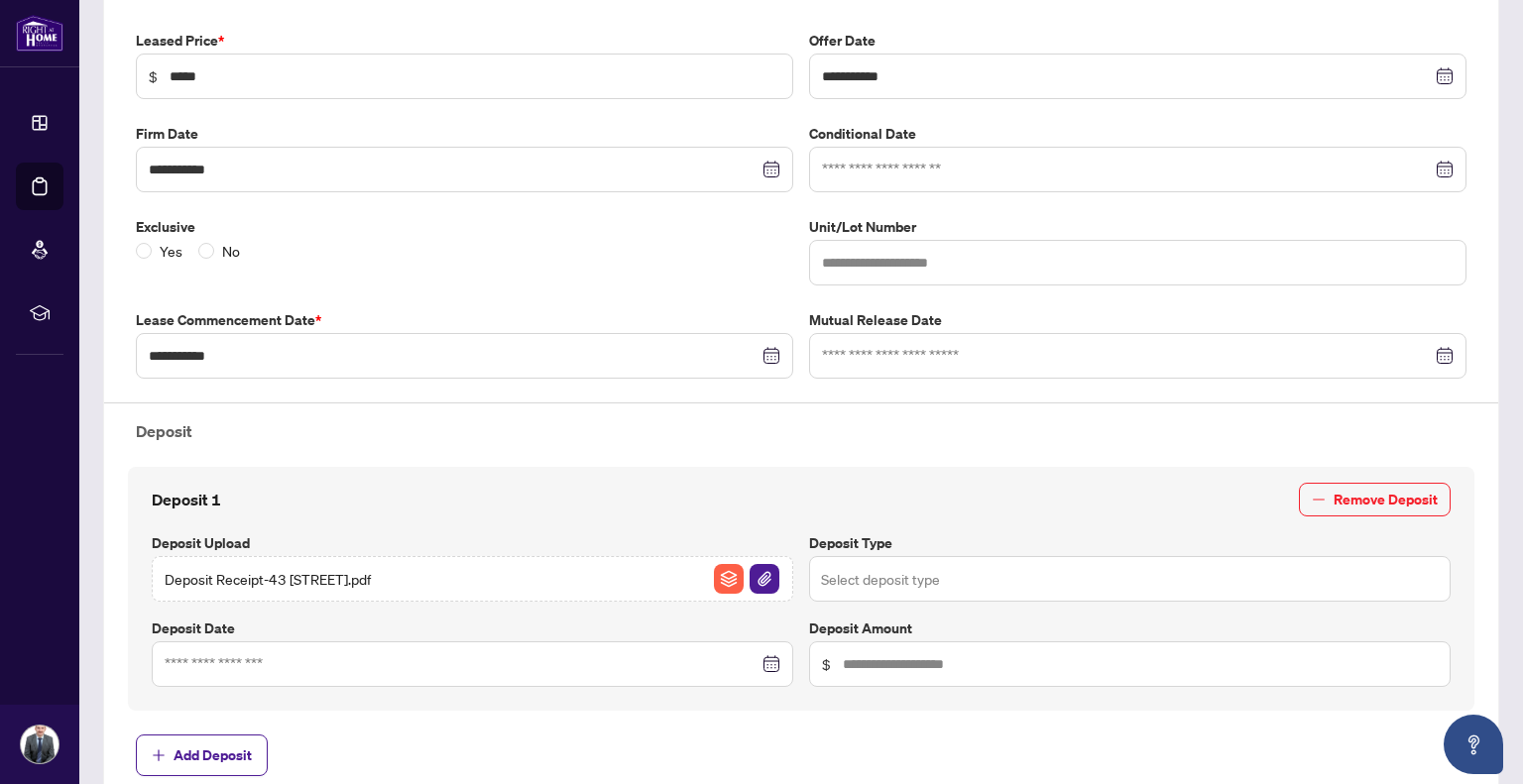 click at bounding box center (1129, 579) 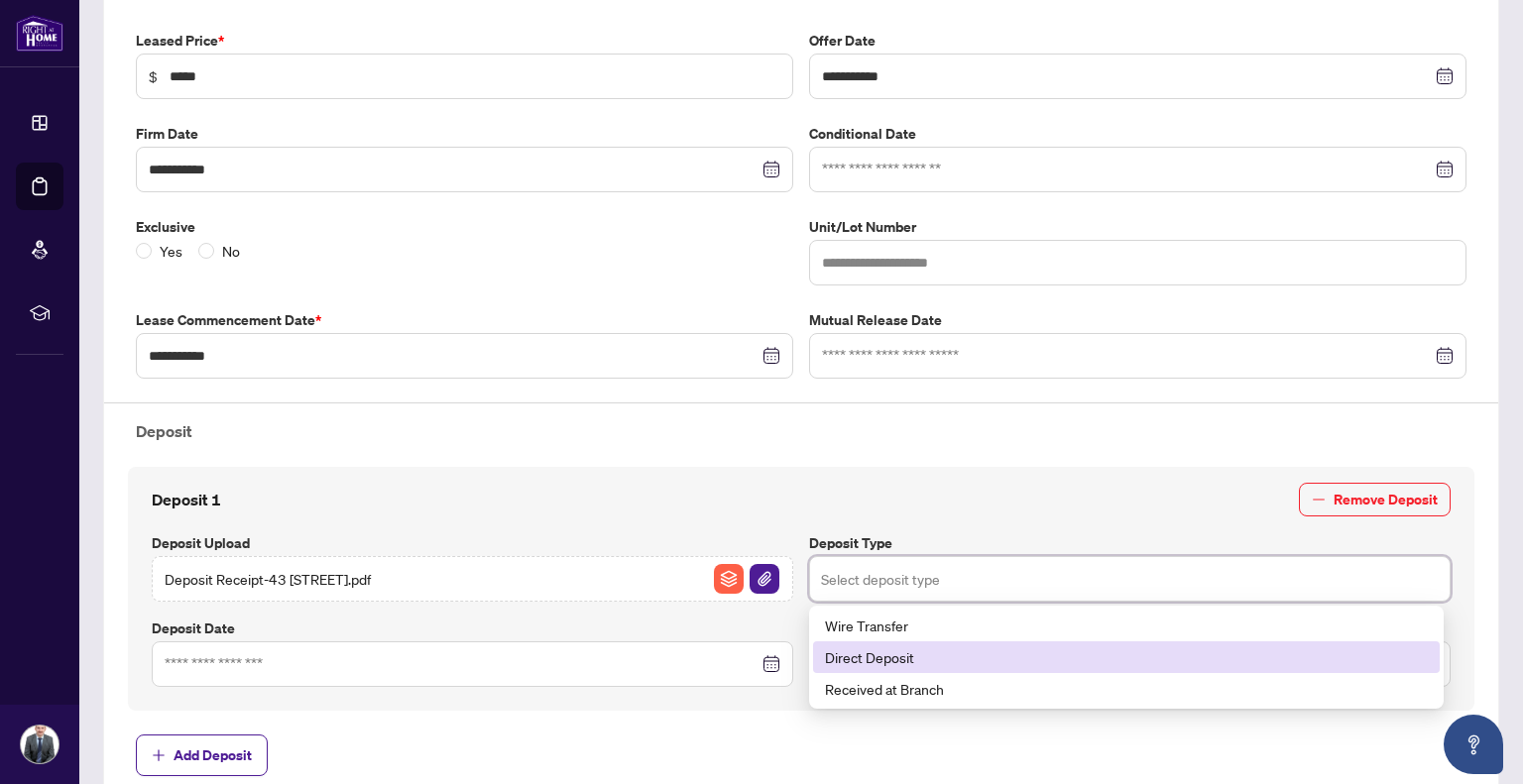 click on "Direct Deposit" at bounding box center (1126, 657) 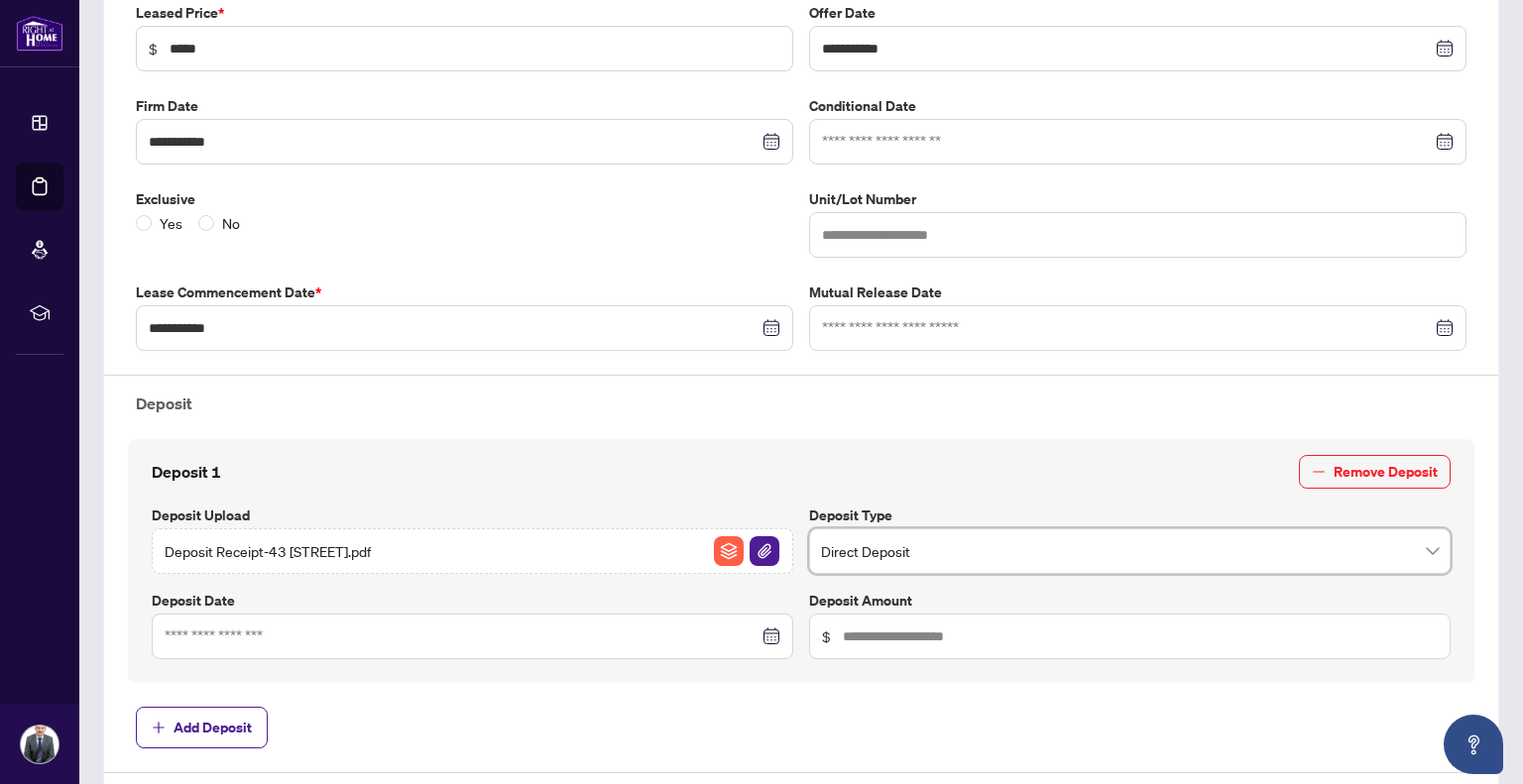 scroll, scrollTop: 396, scrollLeft: 0, axis: vertical 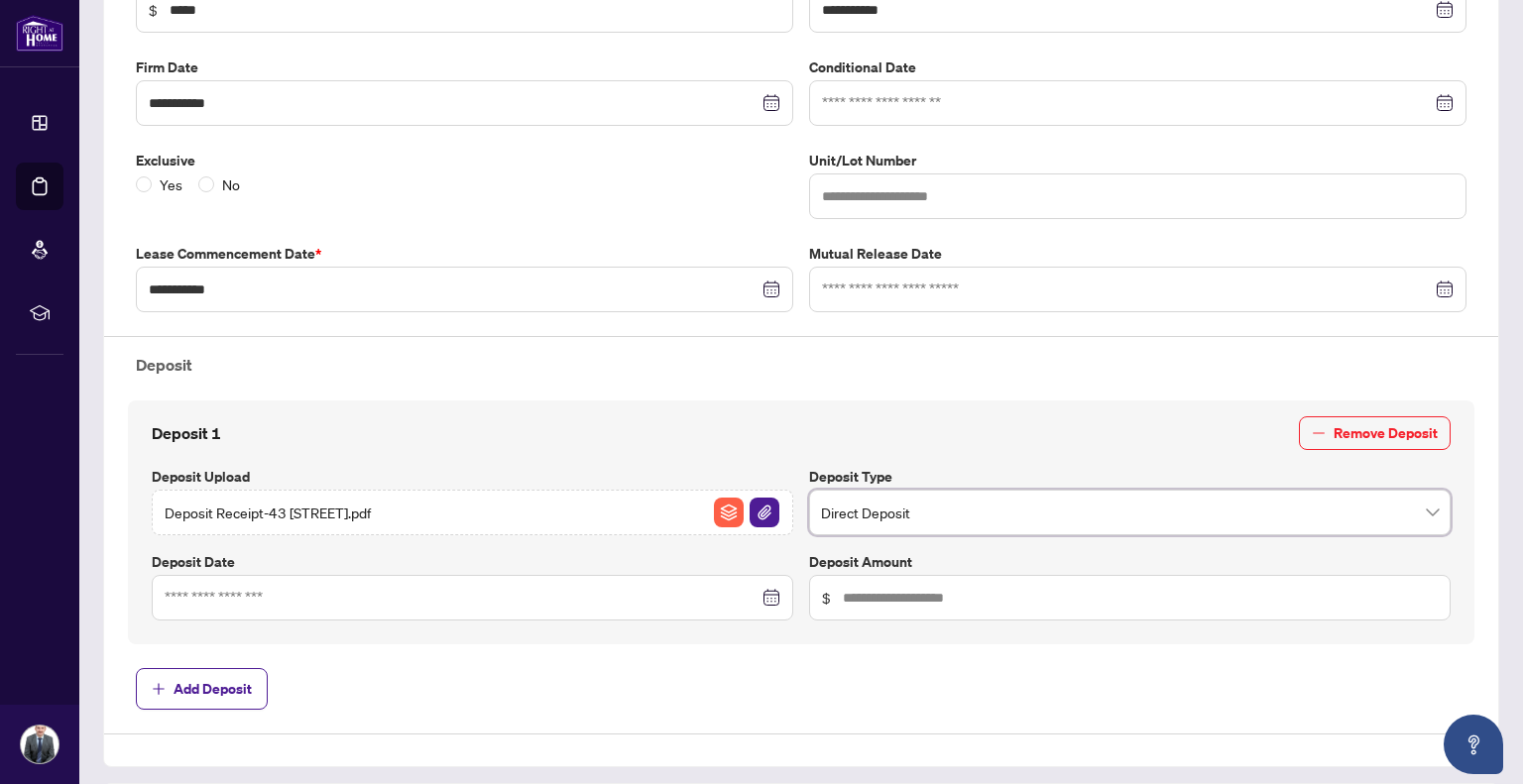 click on "$" at bounding box center (1129, 598) 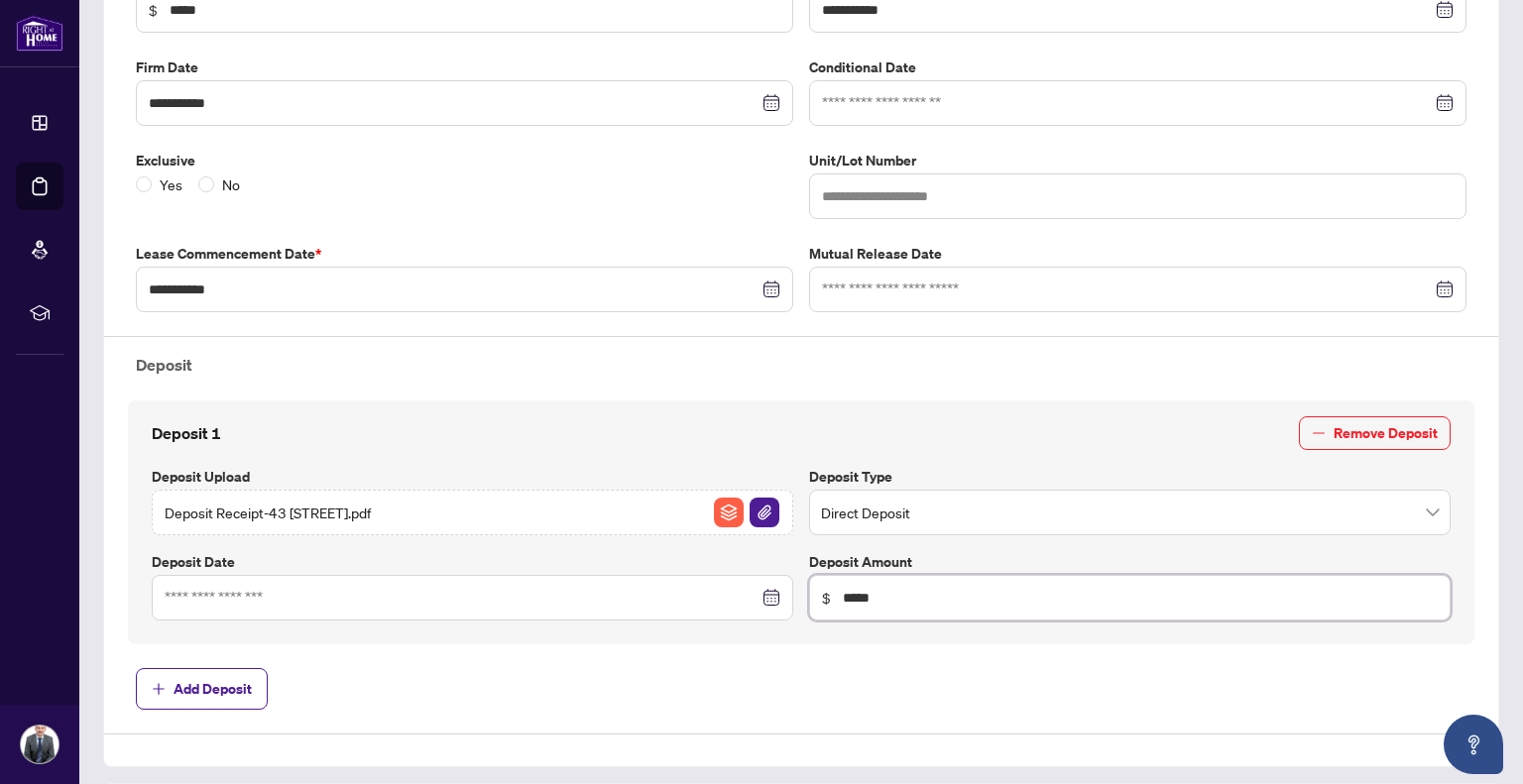 type on "*****" 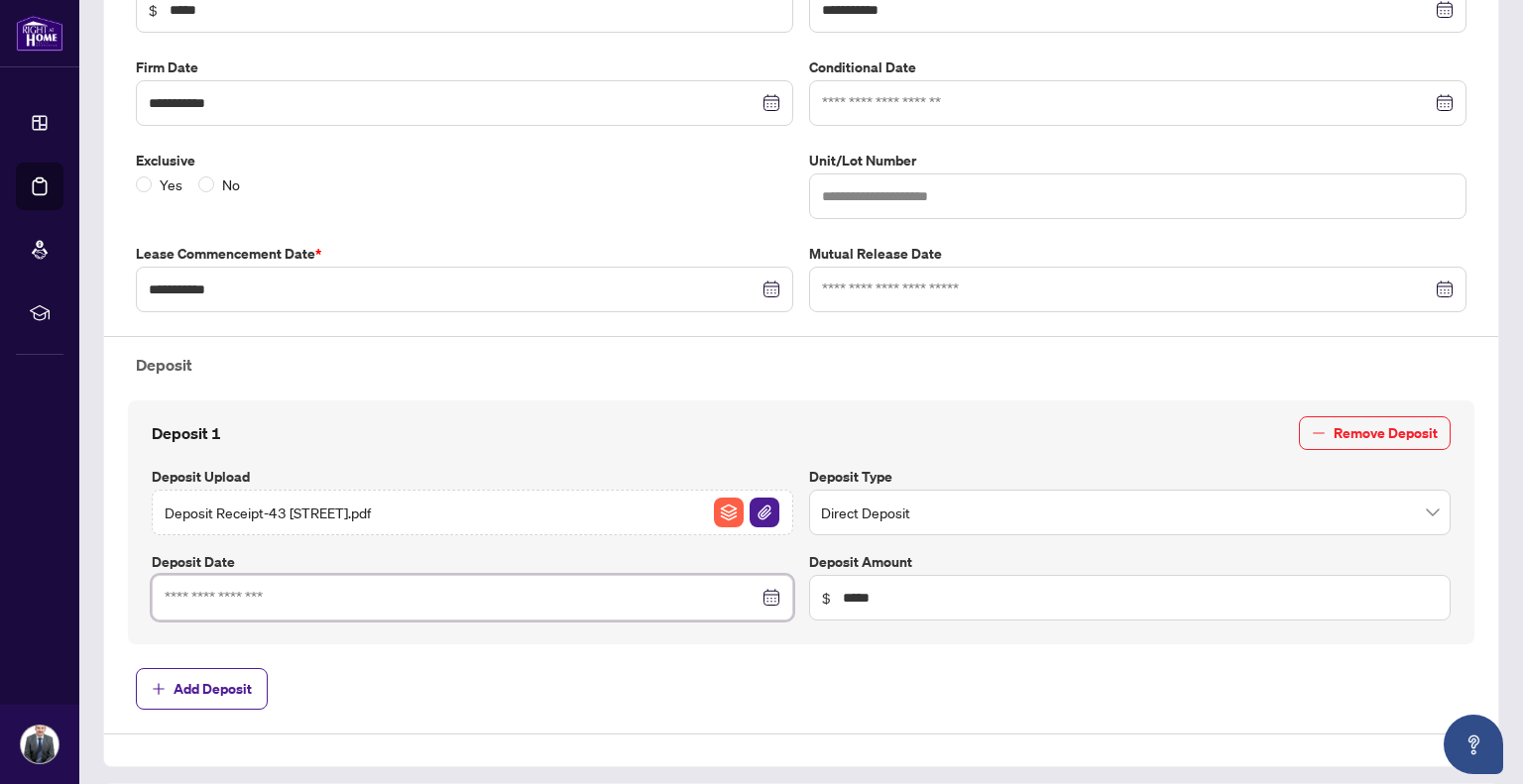 click at bounding box center [461, 598] 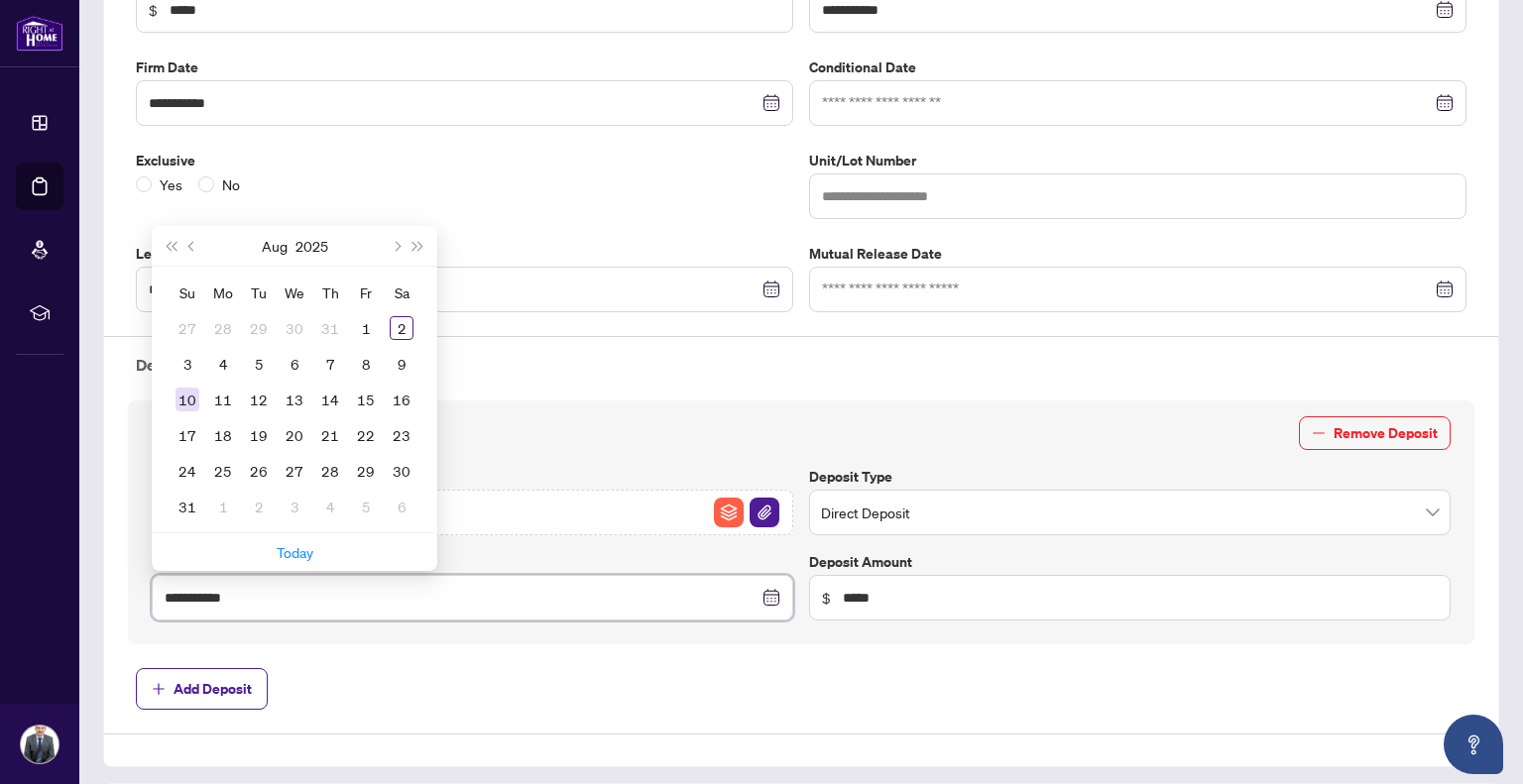 type on "**********" 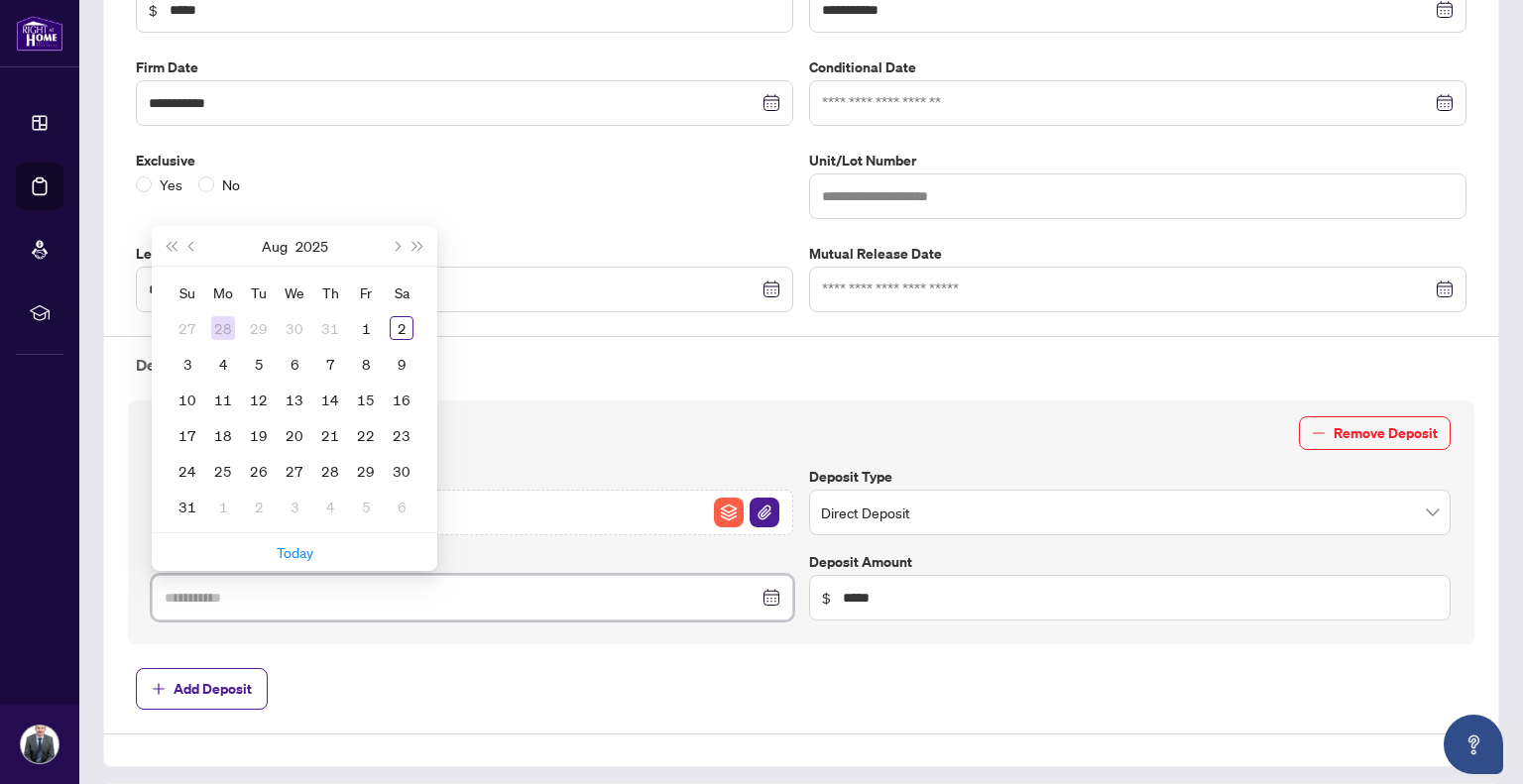 type on "**********" 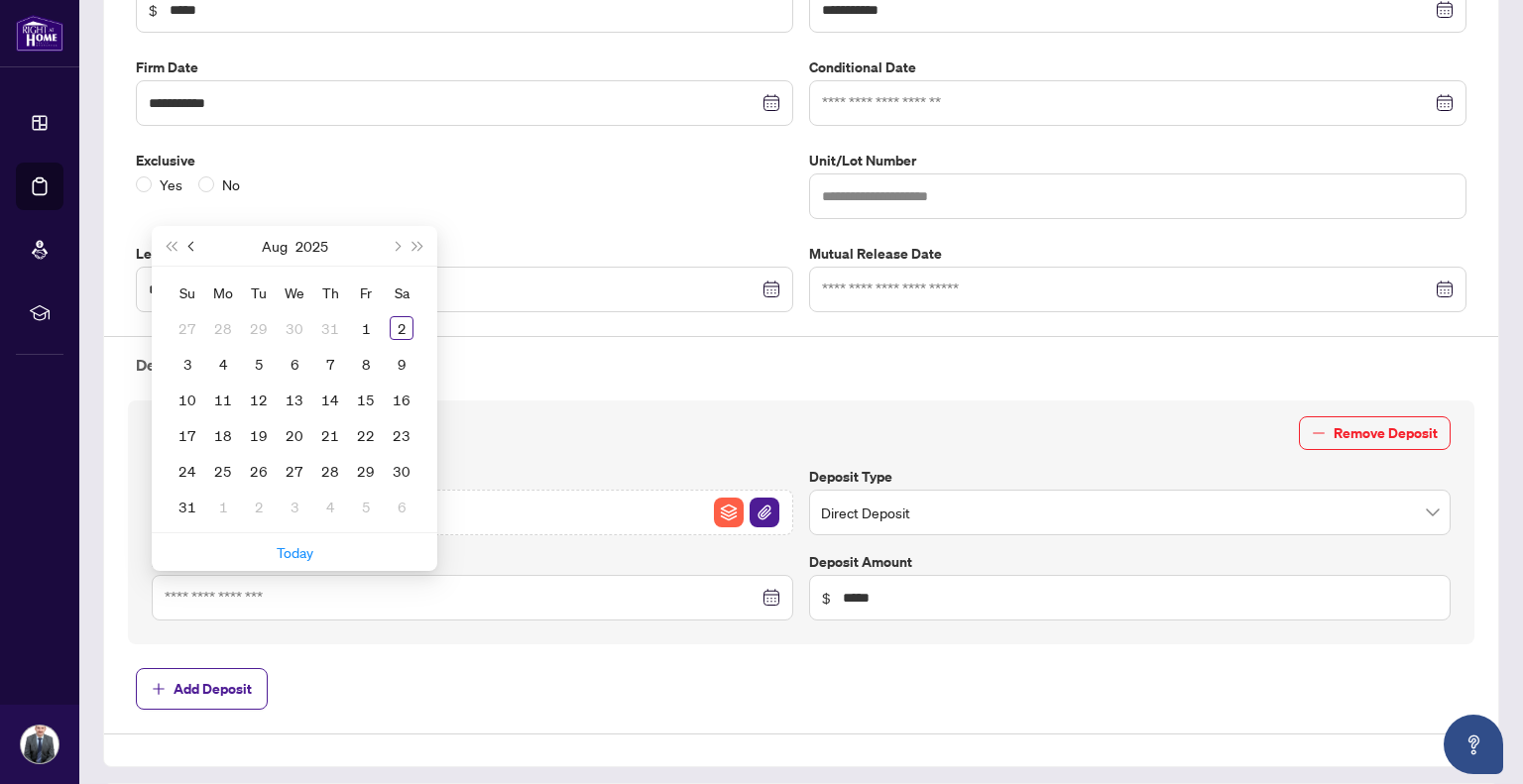 click at bounding box center [193, 246] 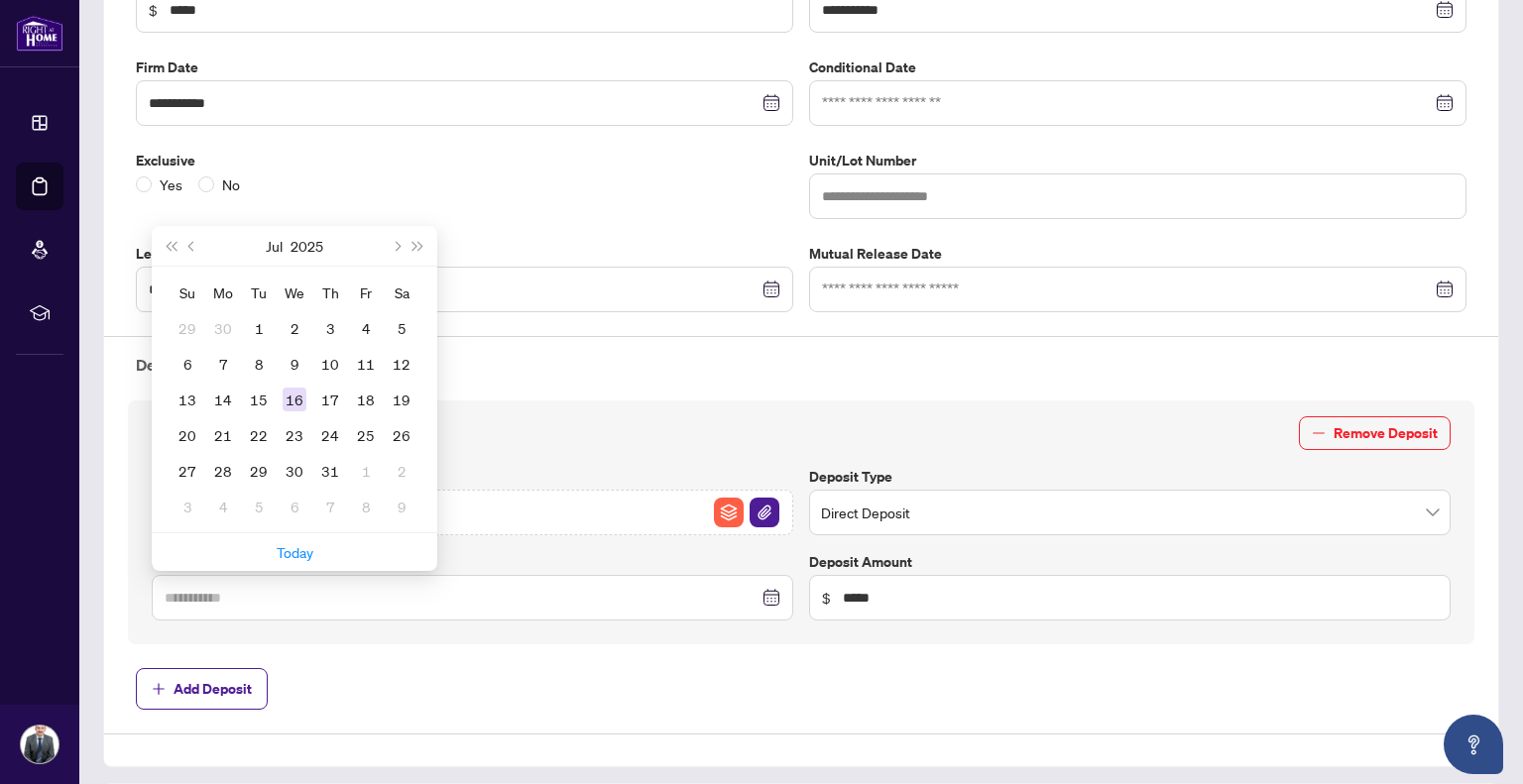 click on "16" at bounding box center [294, 399] 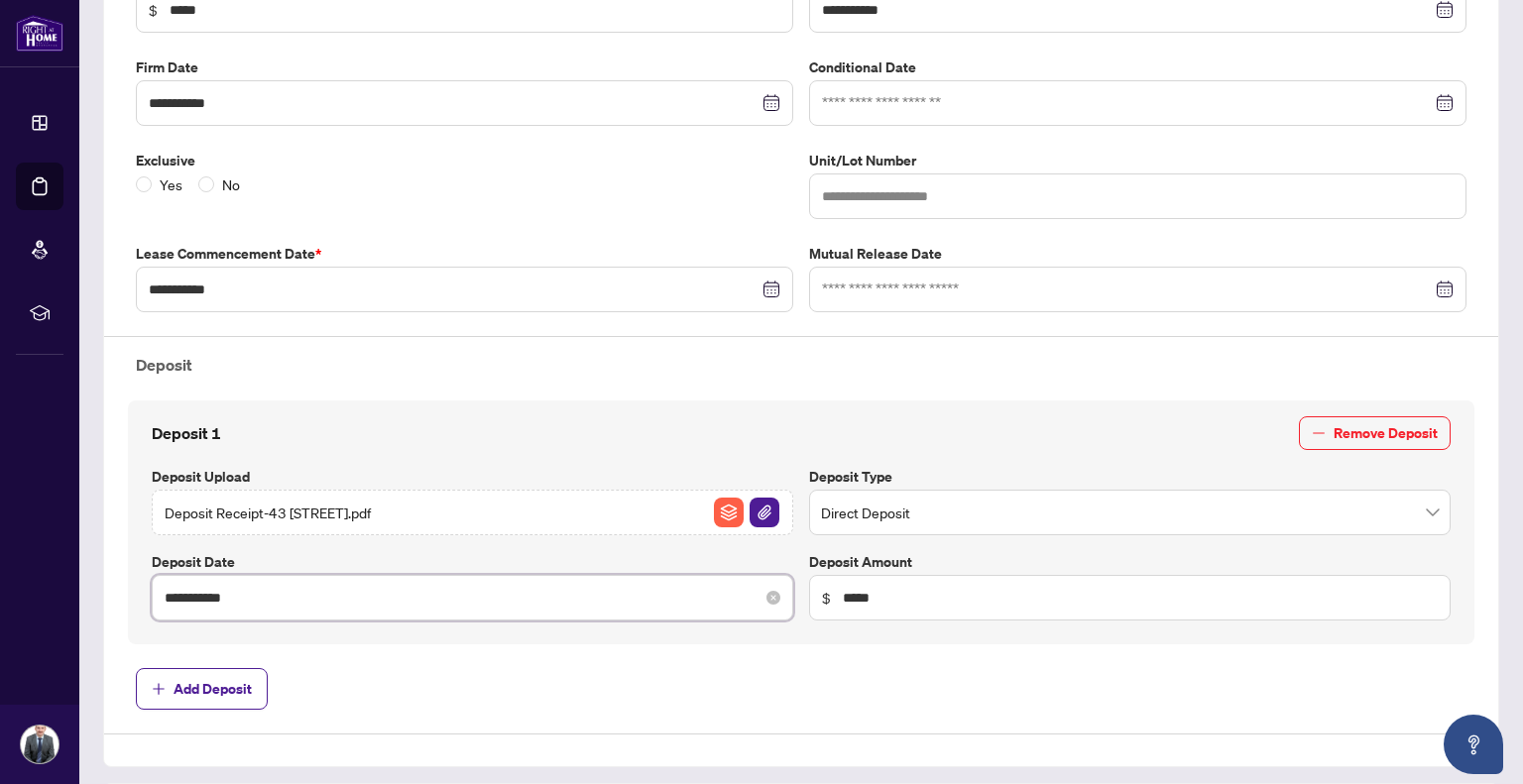 click on "**********" at bounding box center [461, 598] 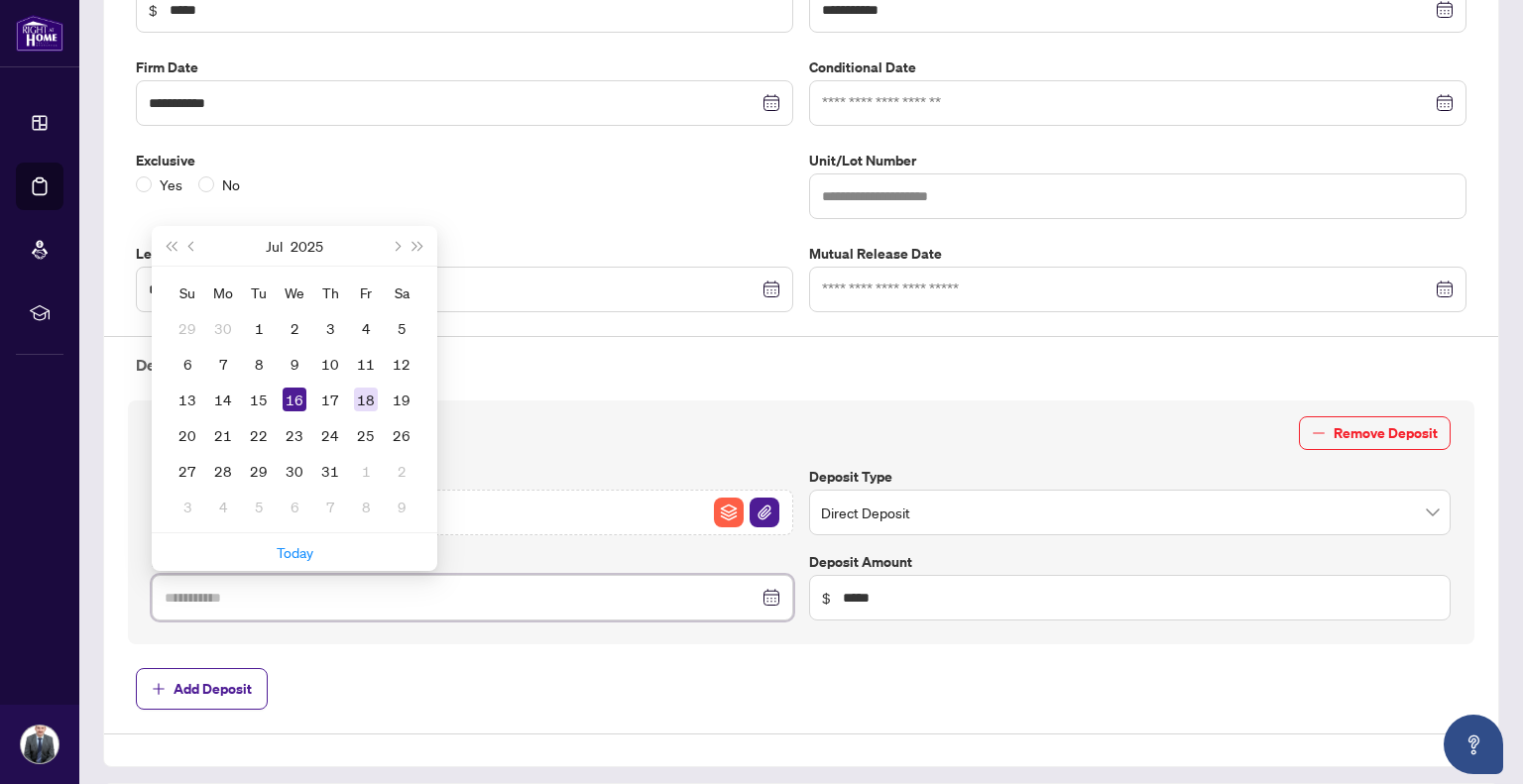 type on "**********" 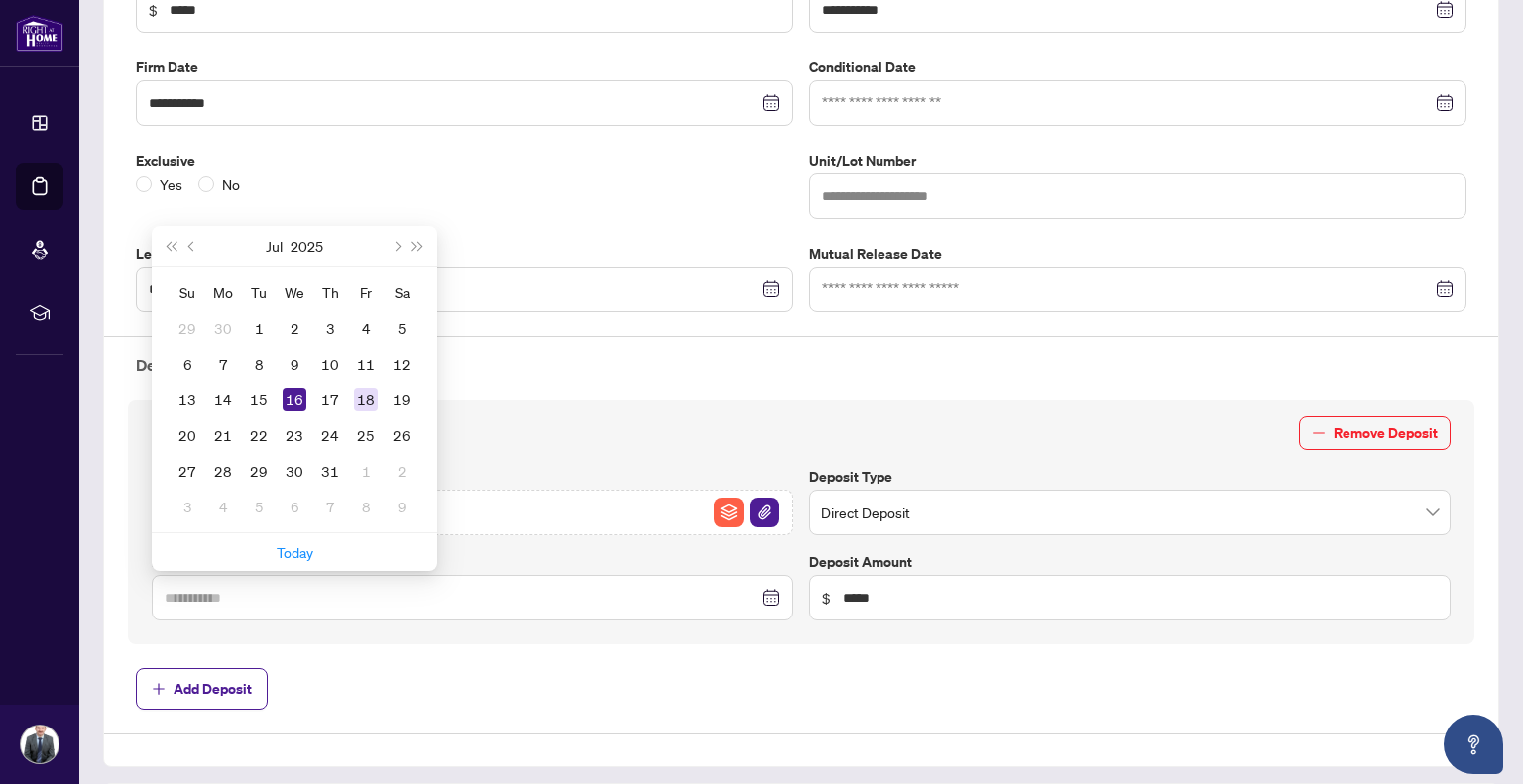click on "18" at bounding box center [366, 399] 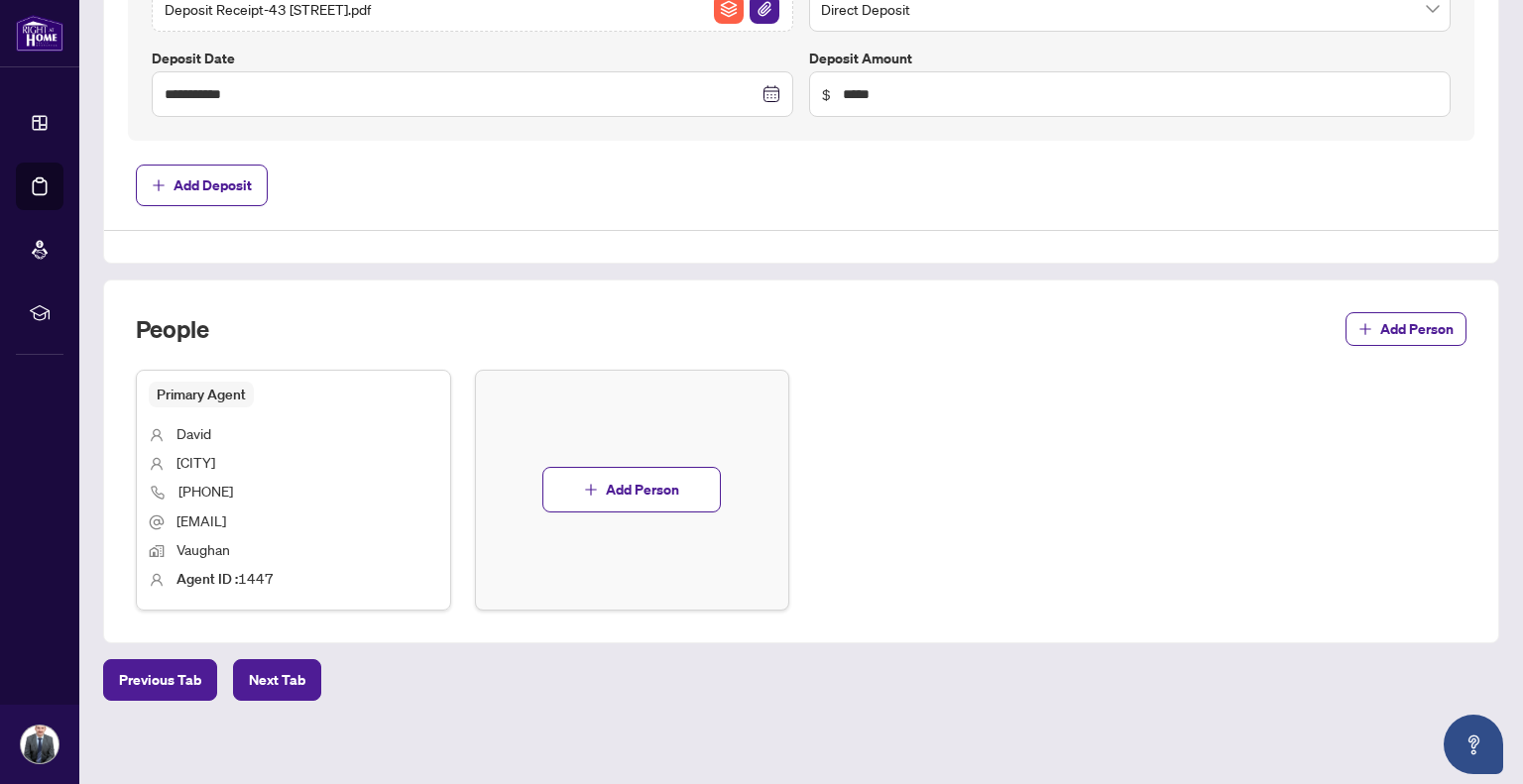 scroll, scrollTop: 901, scrollLeft: 0, axis: vertical 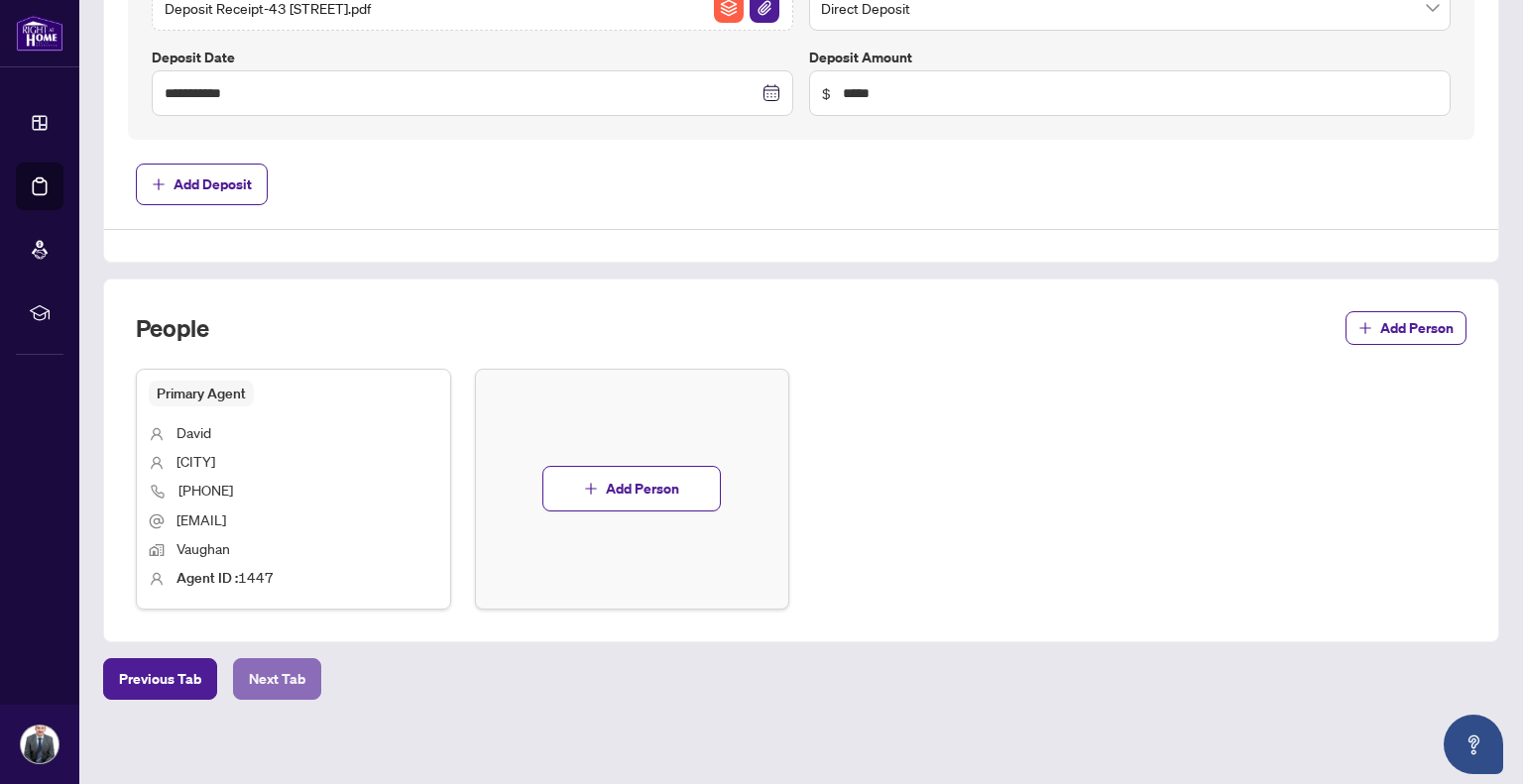 click on "Next Tab" at bounding box center (277, 679) 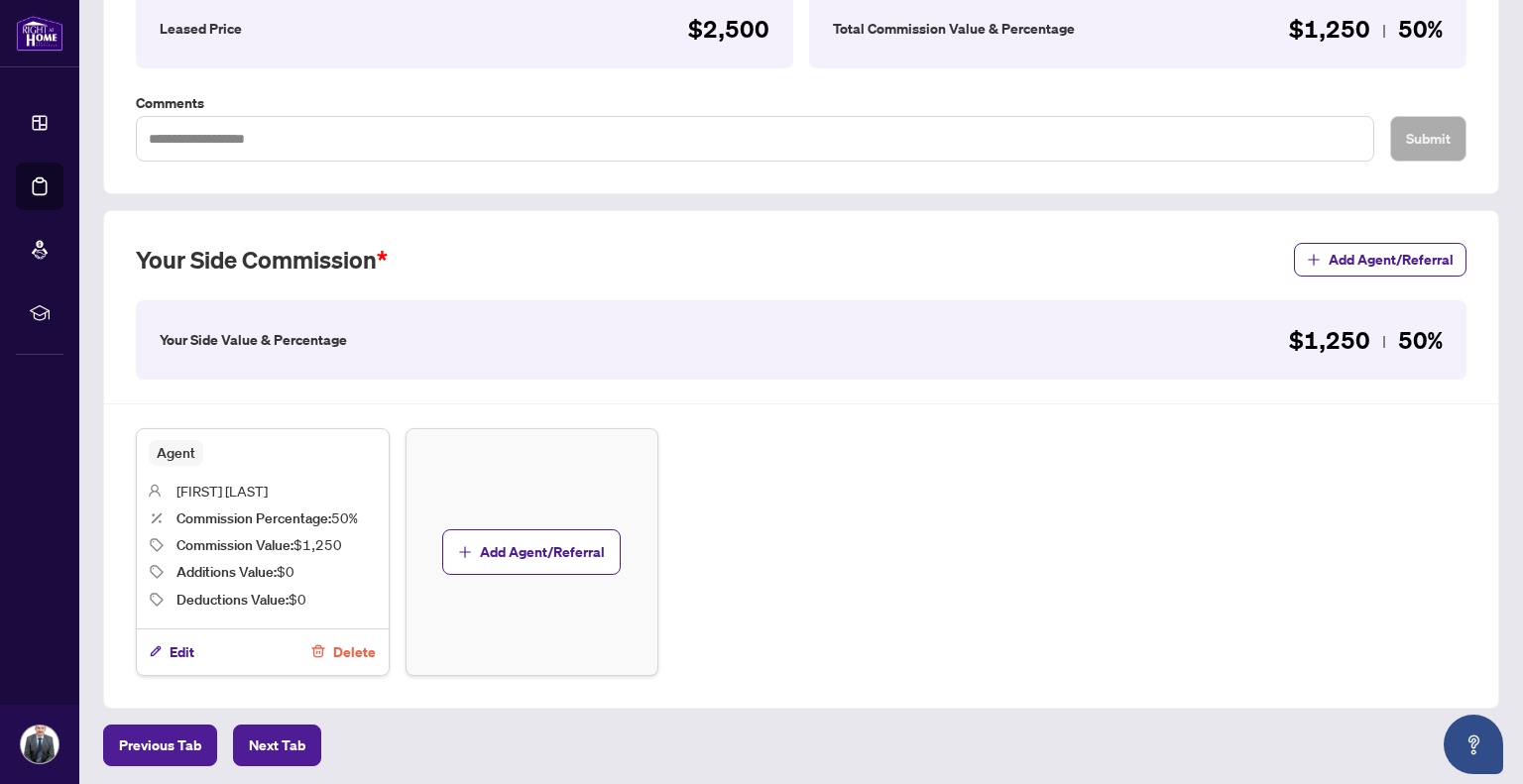 scroll, scrollTop: 369, scrollLeft: 0, axis: vertical 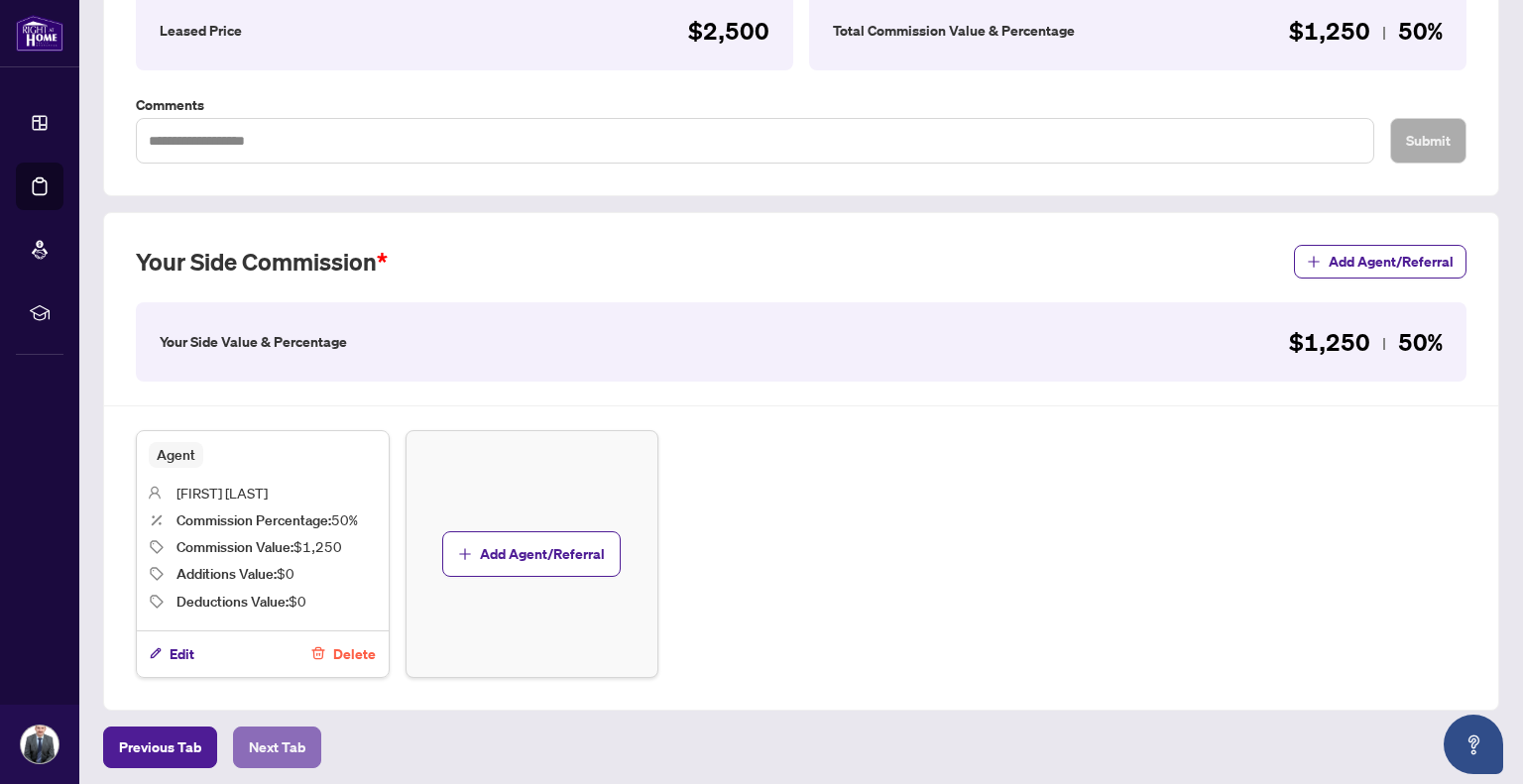 click on "Next Tab" at bounding box center [277, 747] 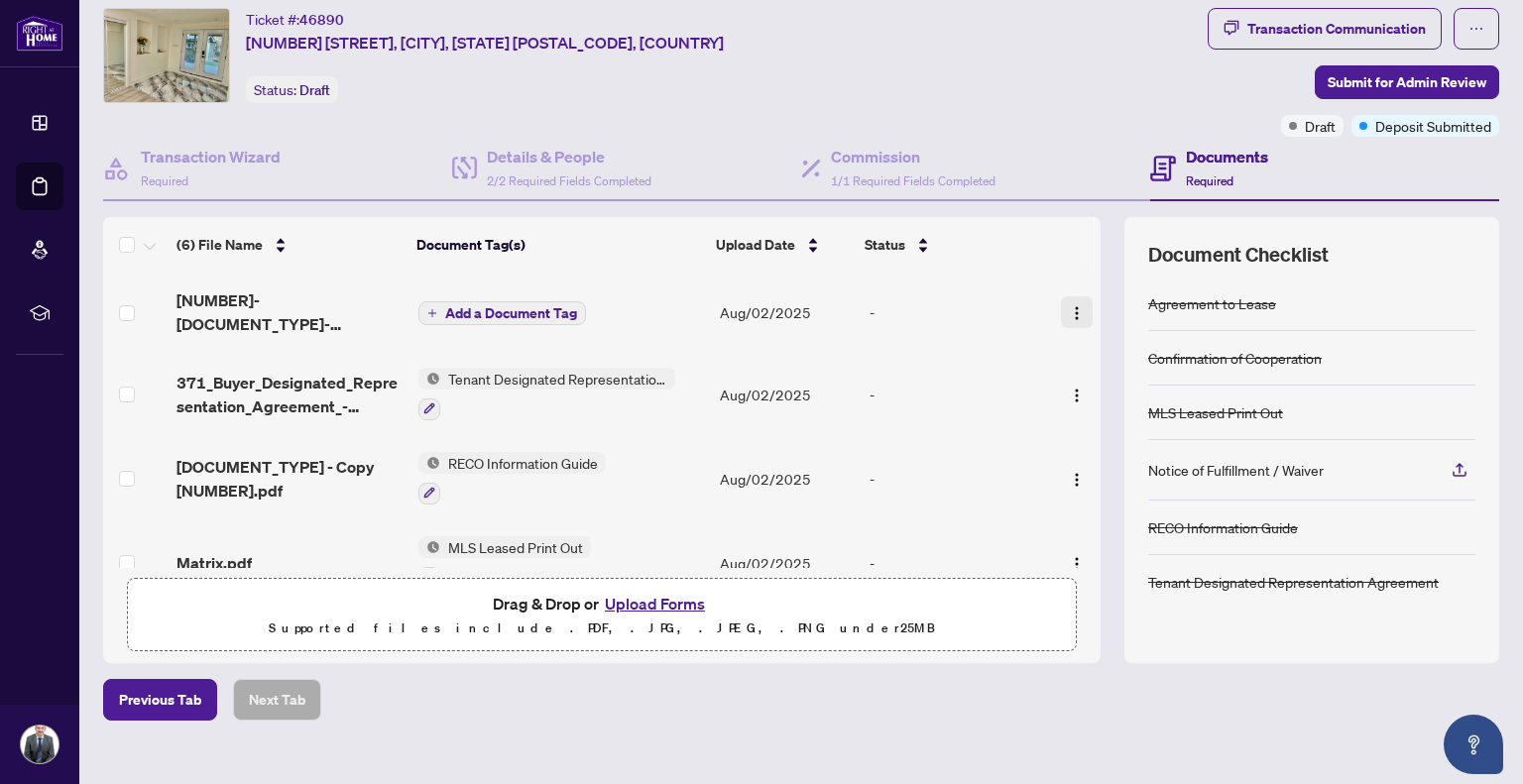 scroll, scrollTop: 80, scrollLeft: 0, axis: vertical 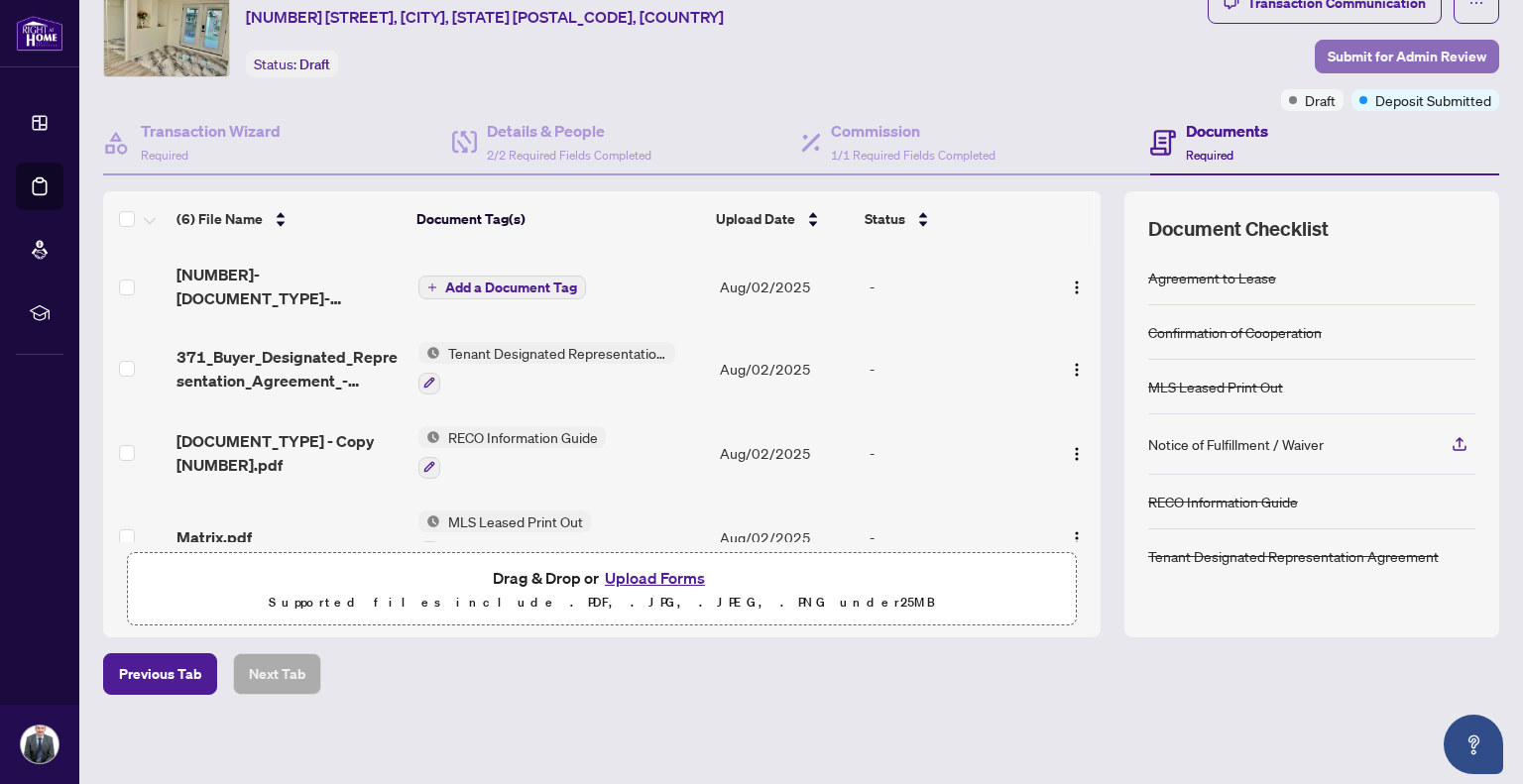 click on "Submit for Admin Review" at bounding box center [1407, 56] 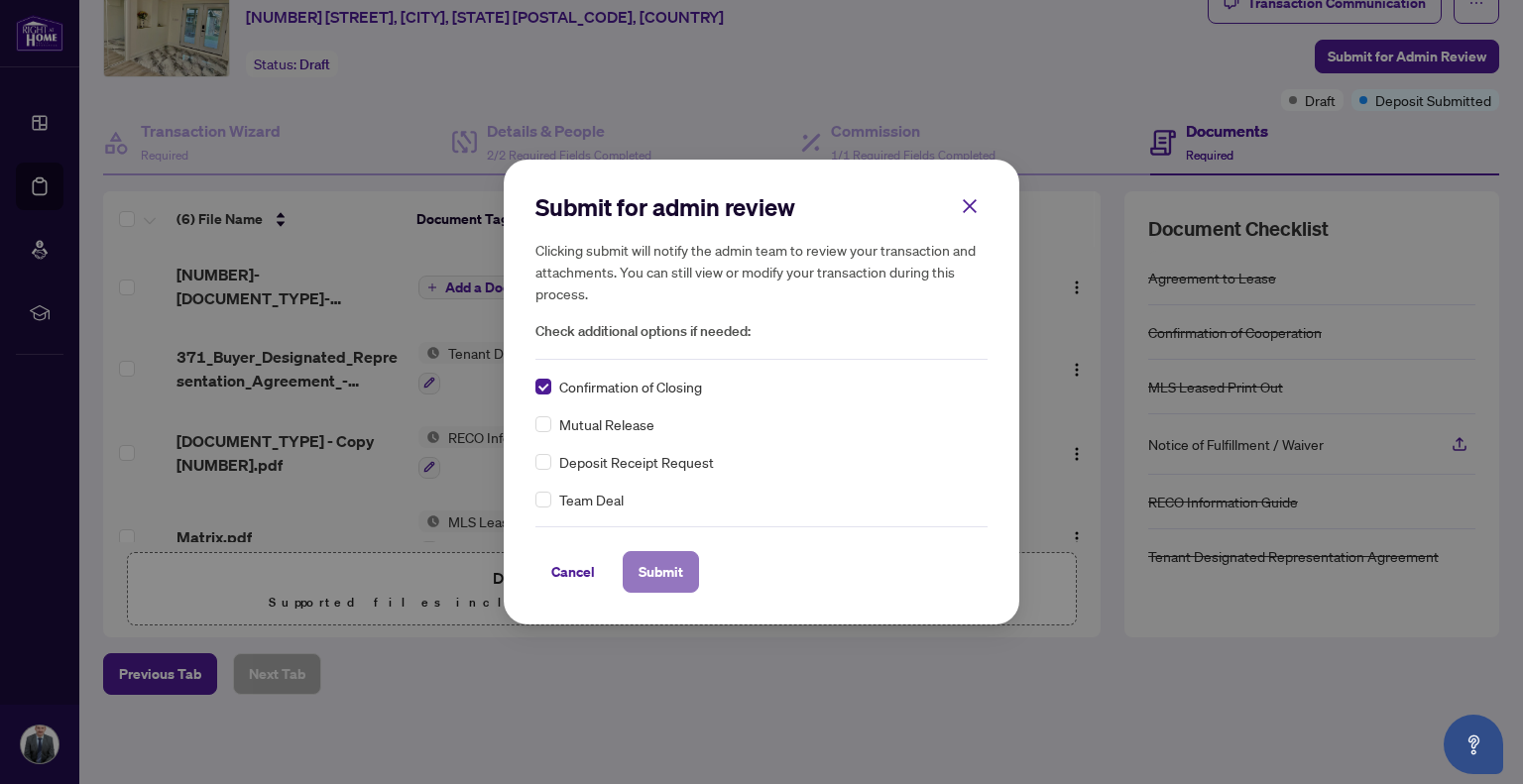 click on "Submit" at bounding box center (660, 572) 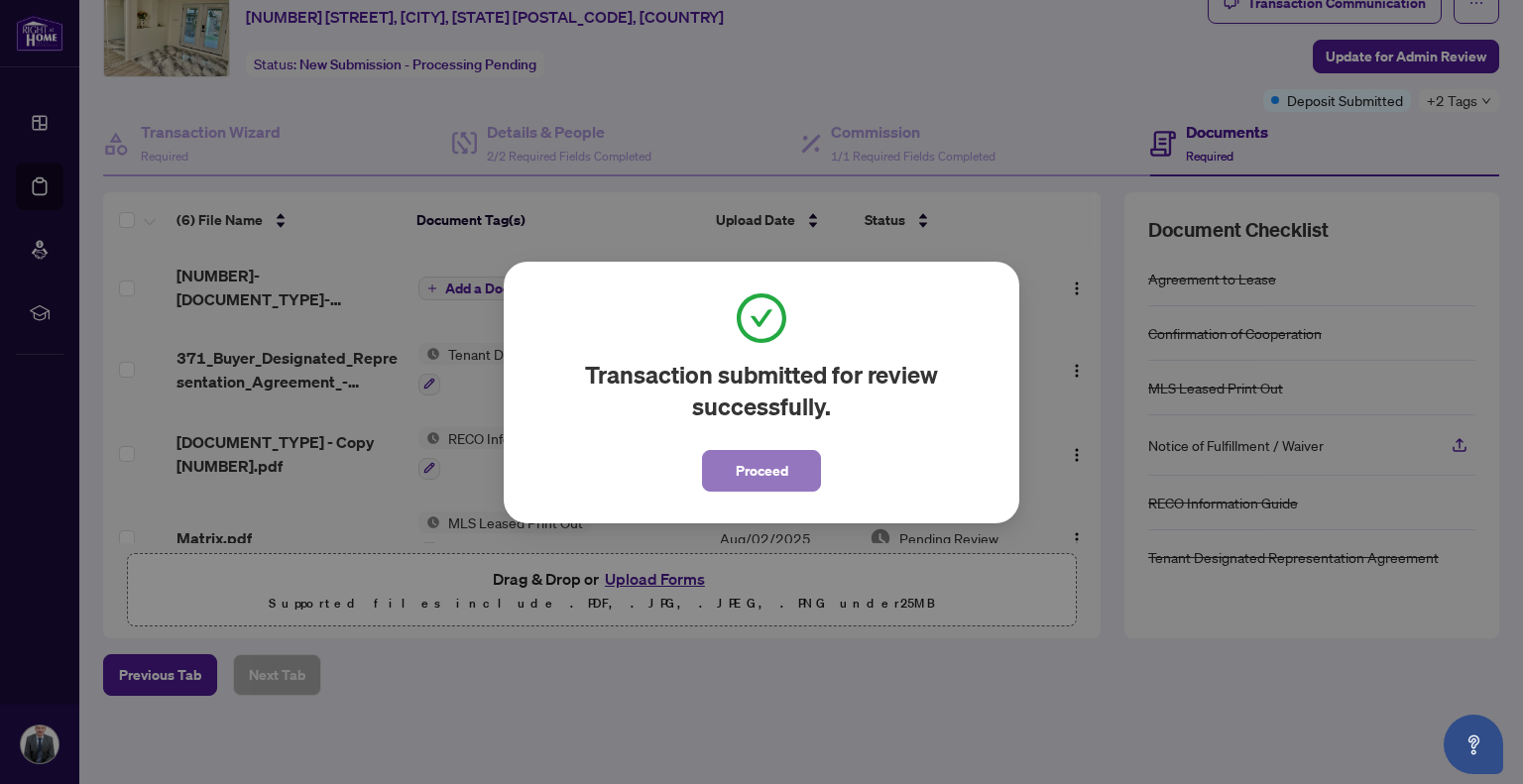 click on "Proceed" at bounding box center [762, 471] 